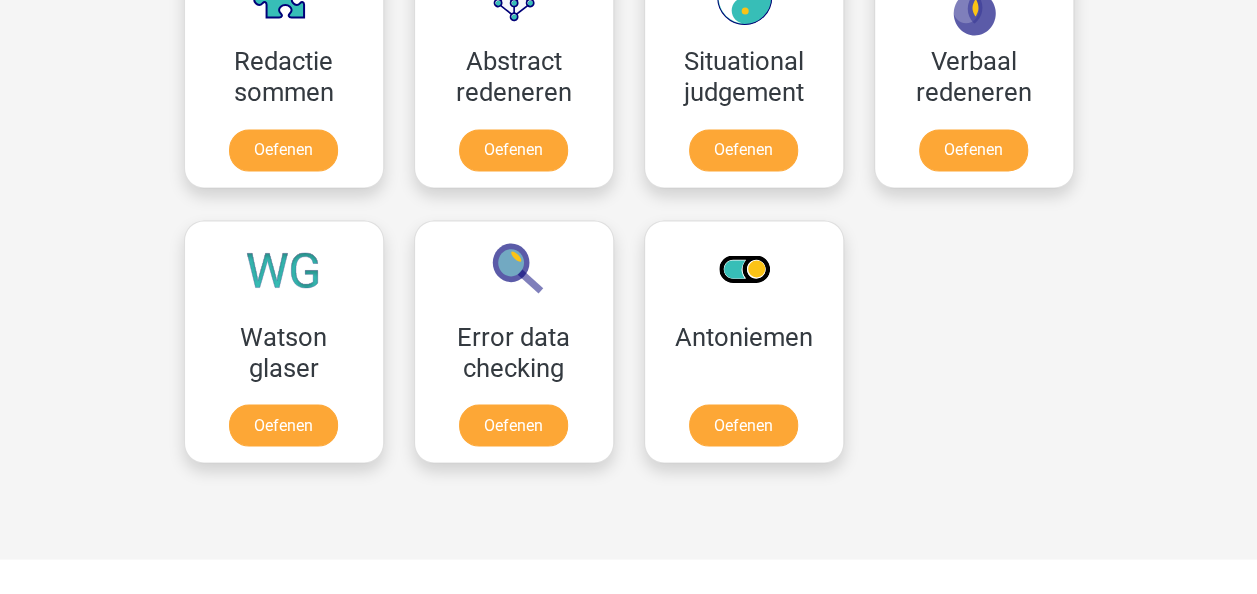 scroll, scrollTop: 1700, scrollLeft: 0, axis: vertical 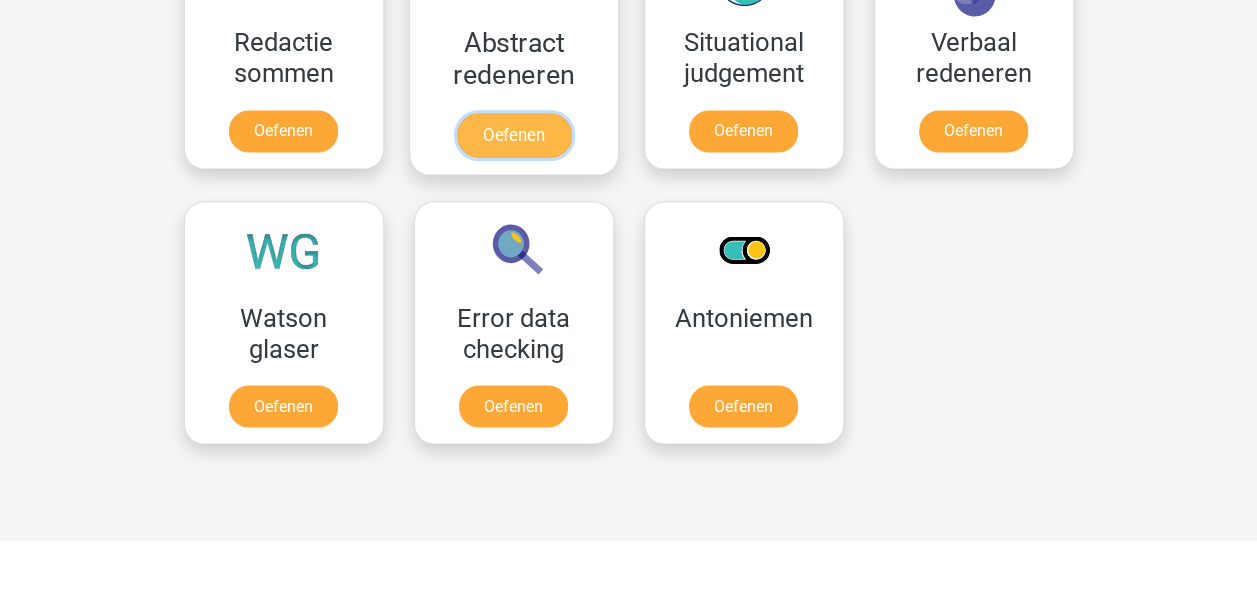 click on "Oefenen" at bounding box center [513, 135] 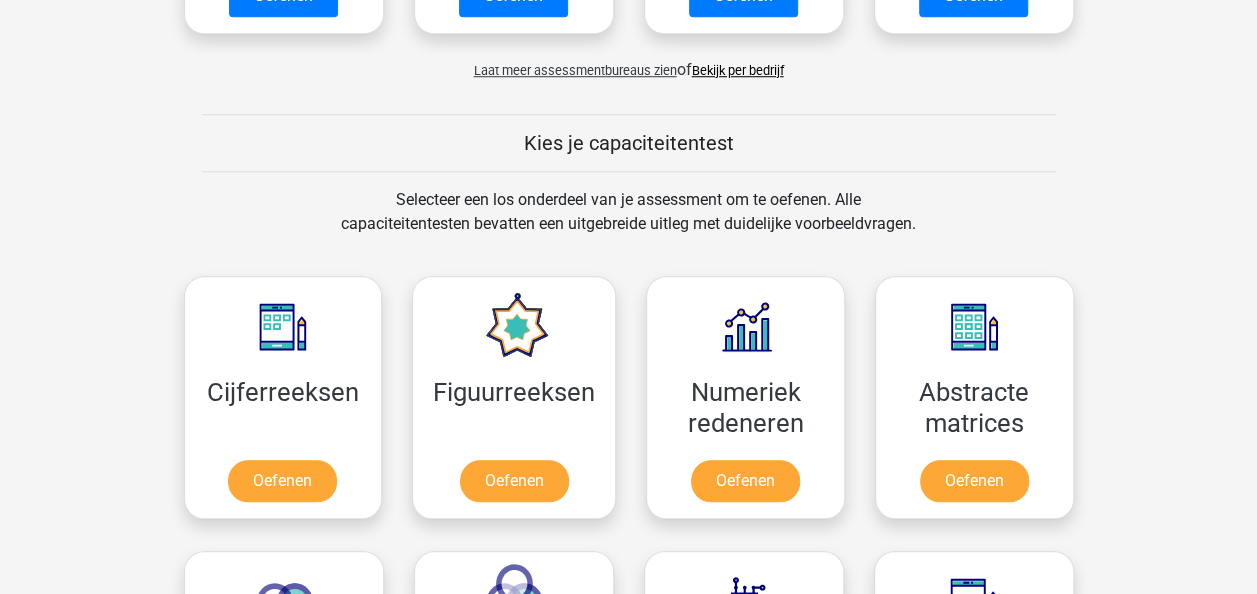 scroll, scrollTop: 900, scrollLeft: 0, axis: vertical 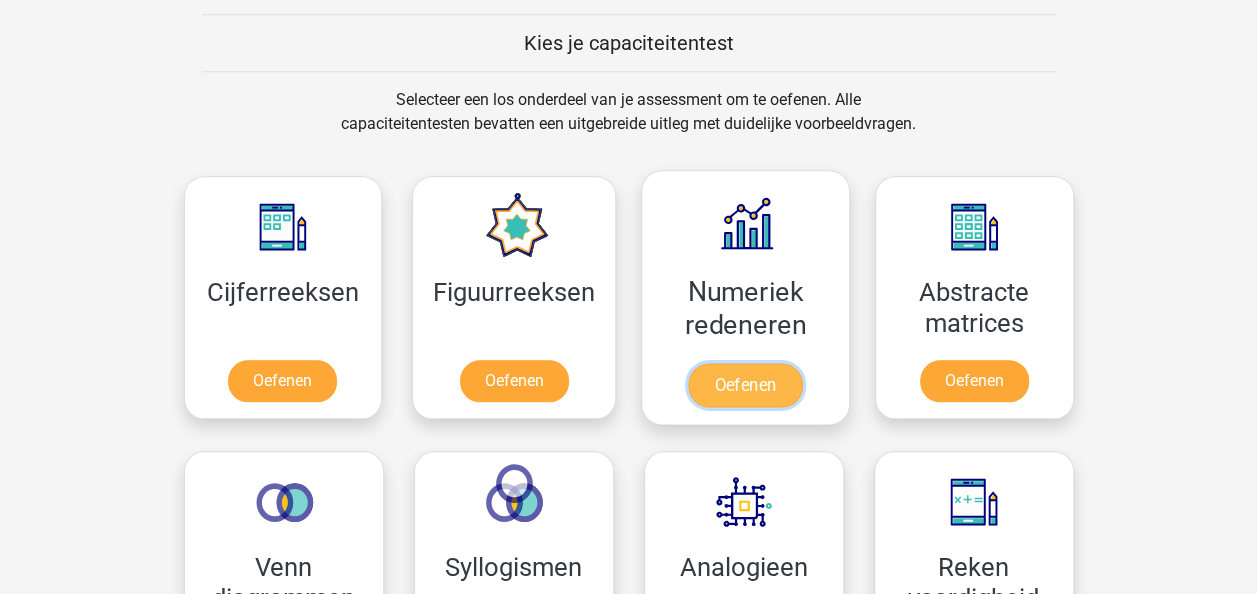 click on "Oefenen" at bounding box center (745, 385) 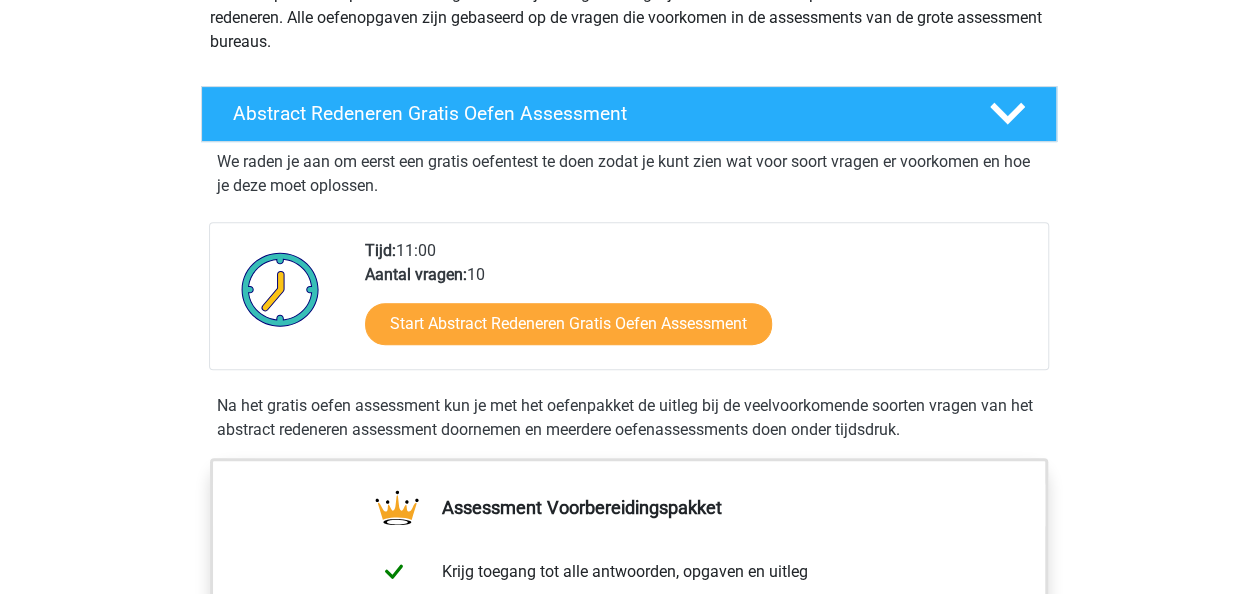scroll, scrollTop: 300, scrollLeft: 0, axis: vertical 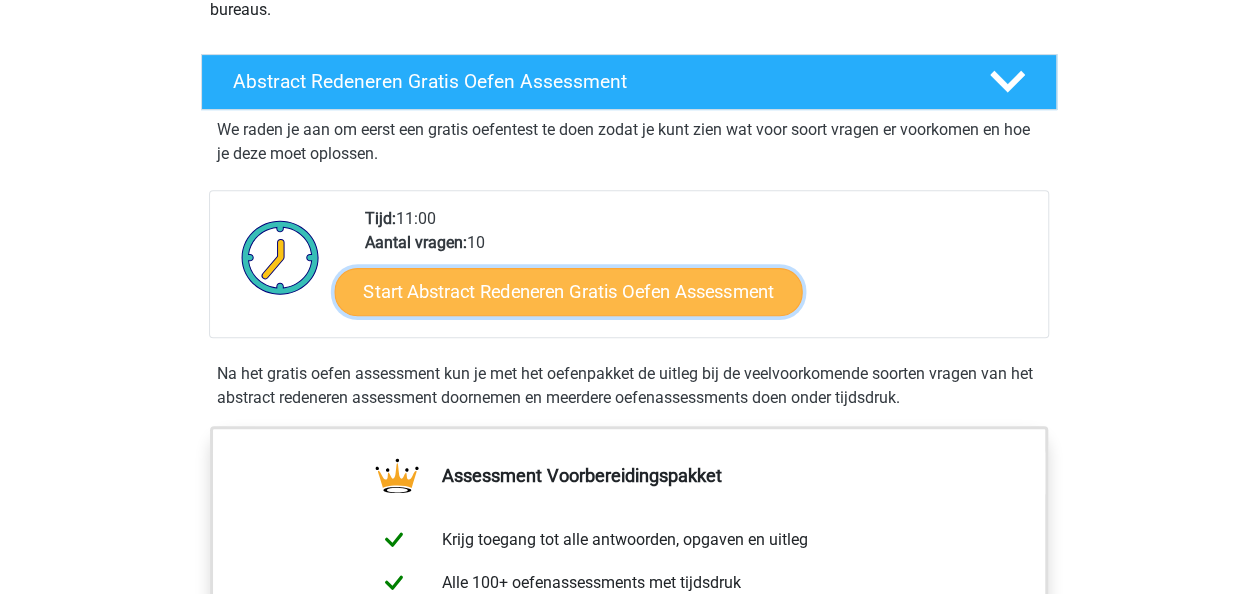 click on "Start Abstract Redeneren
Gratis Oefen Assessment" at bounding box center (568, 291) 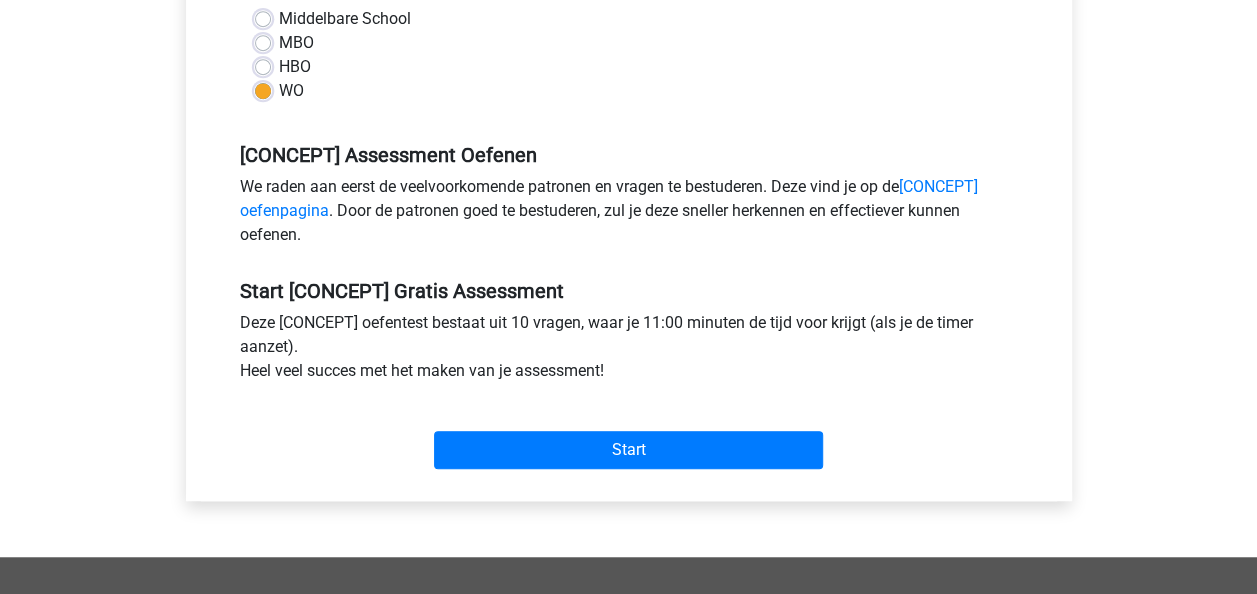 scroll, scrollTop: 500, scrollLeft: 0, axis: vertical 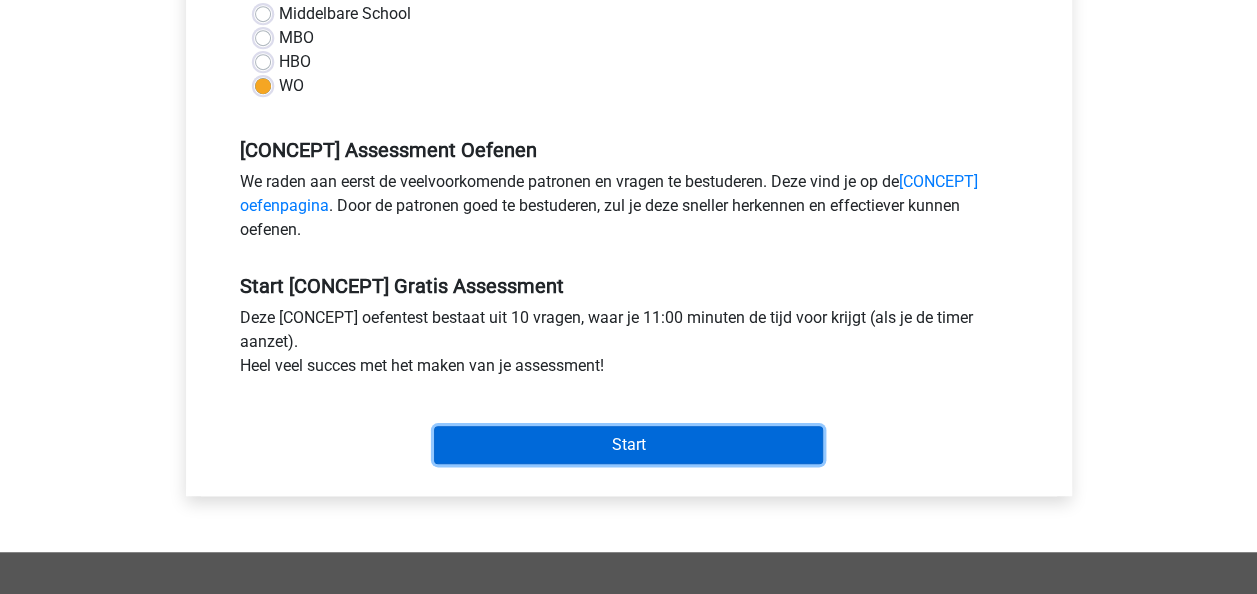 click on "Start" at bounding box center (628, 445) 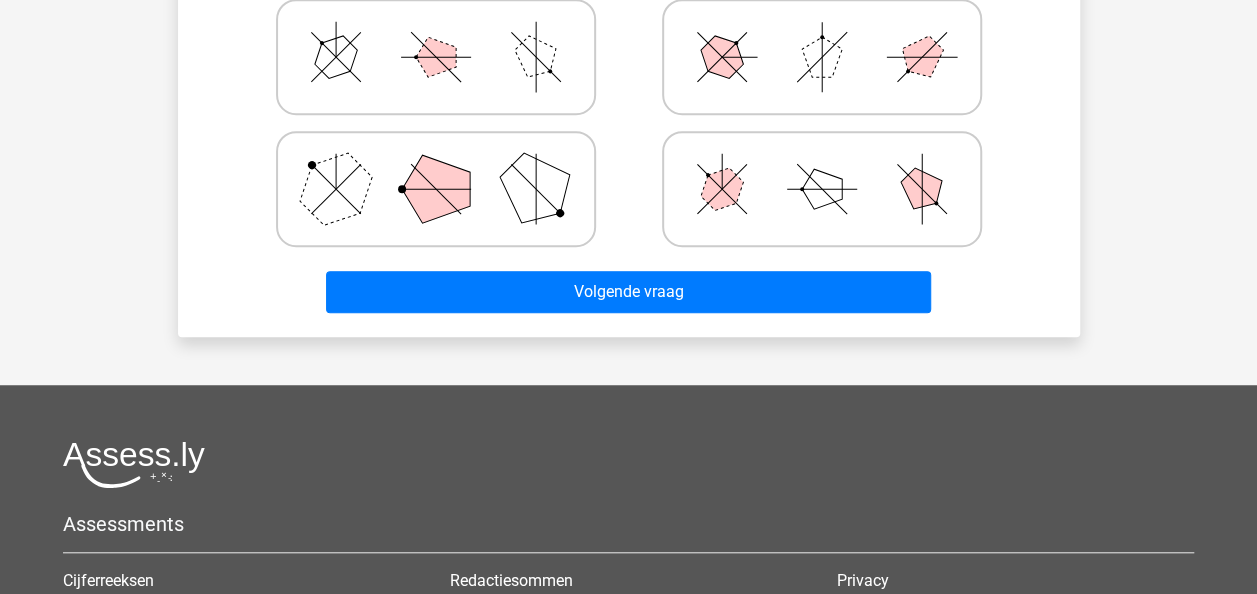 scroll, scrollTop: 600, scrollLeft: 0, axis: vertical 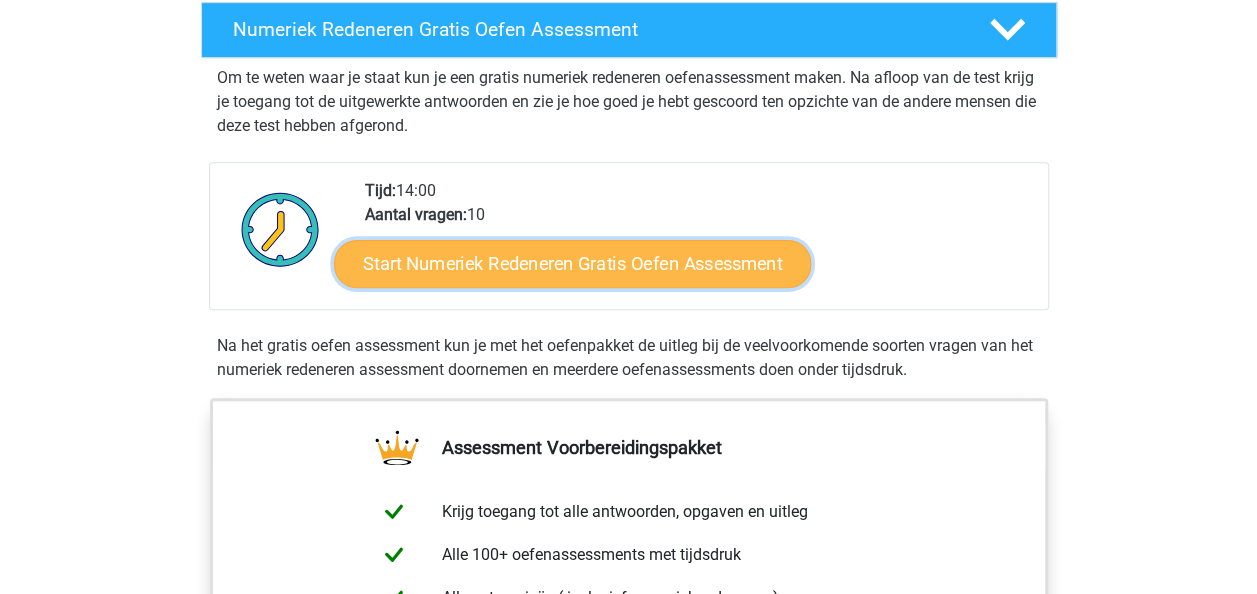 click on "Start Numeriek Redeneren
Gratis Oefen Assessment" at bounding box center [572, 263] 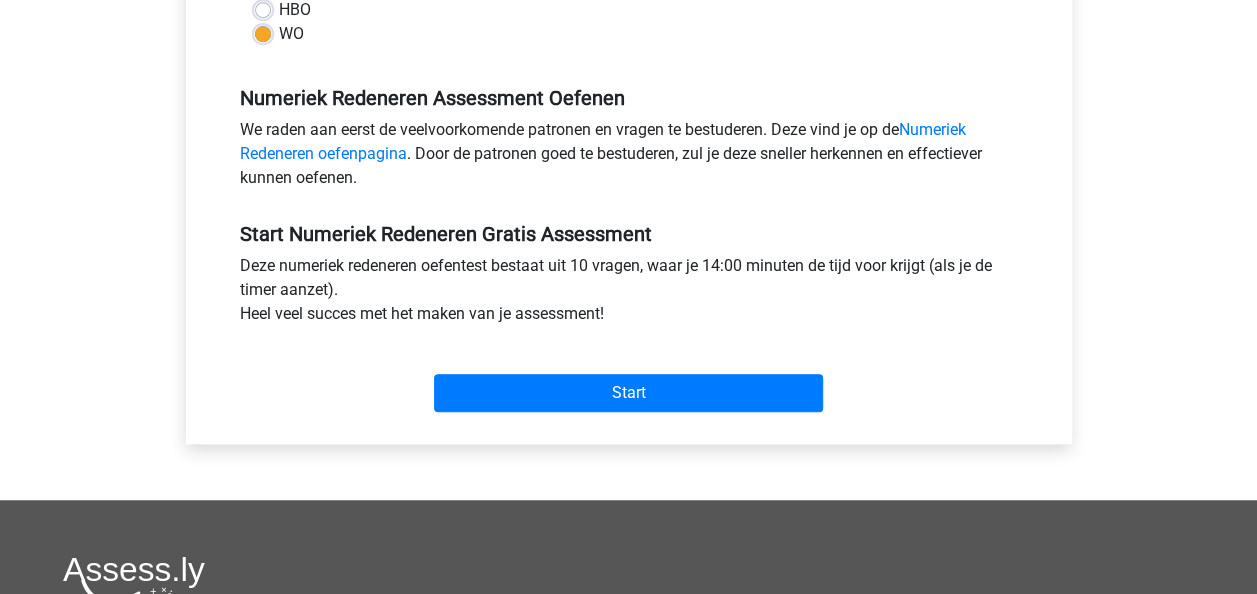 scroll, scrollTop: 600, scrollLeft: 0, axis: vertical 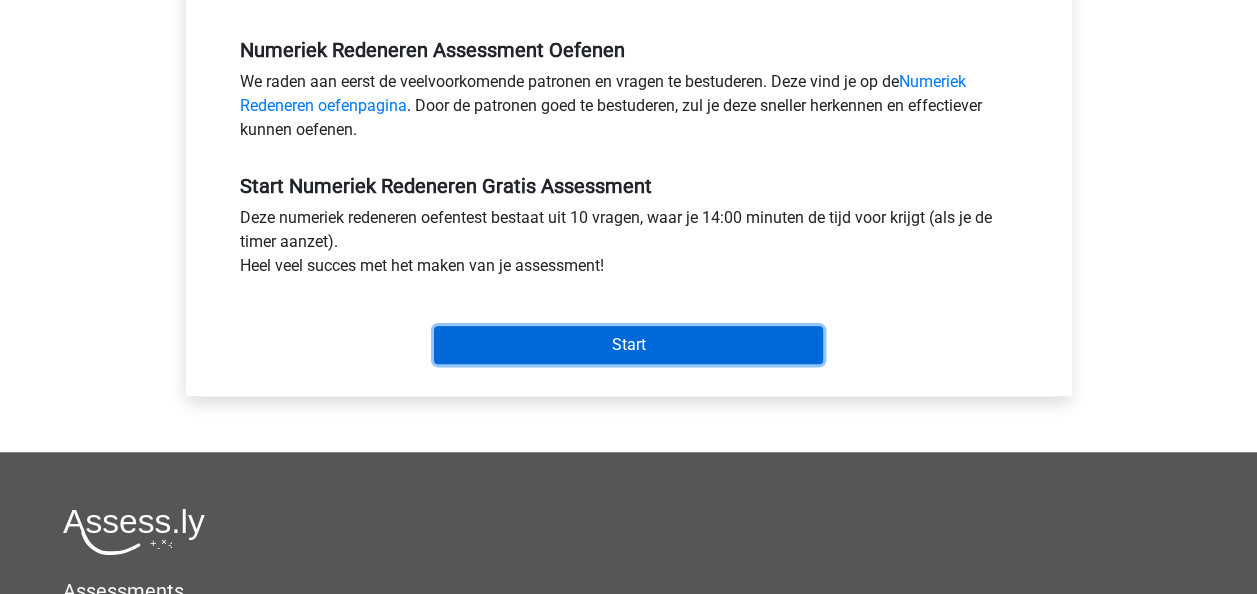 click on "Start" at bounding box center [628, 345] 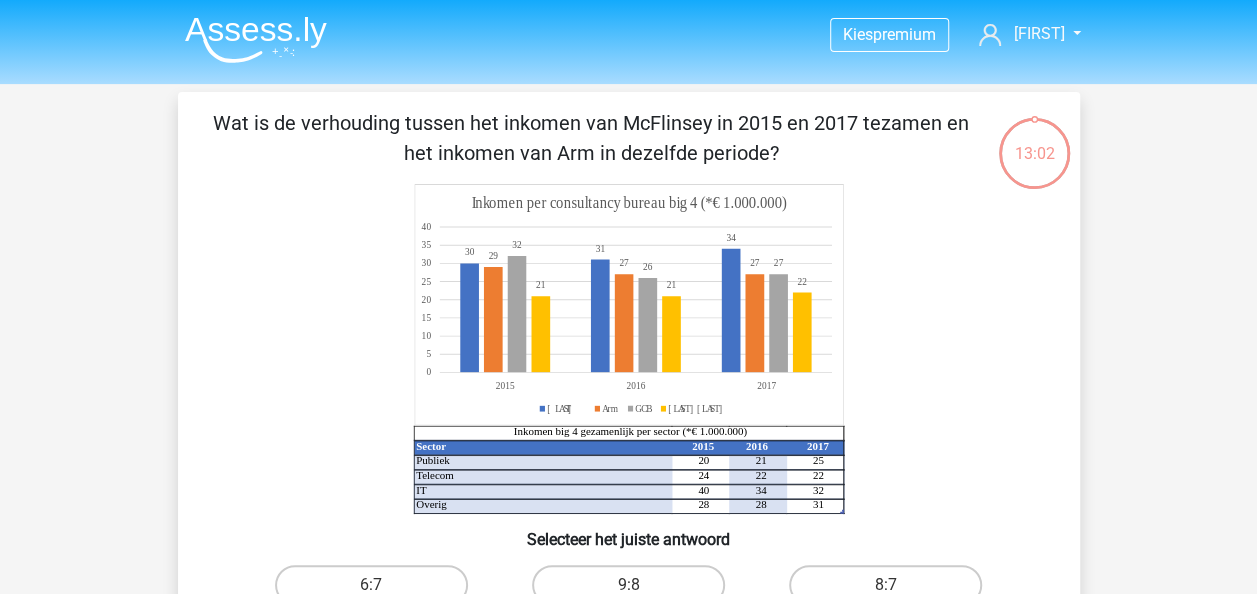 scroll, scrollTop: 300, scrollLeft: 0, axis: vertical 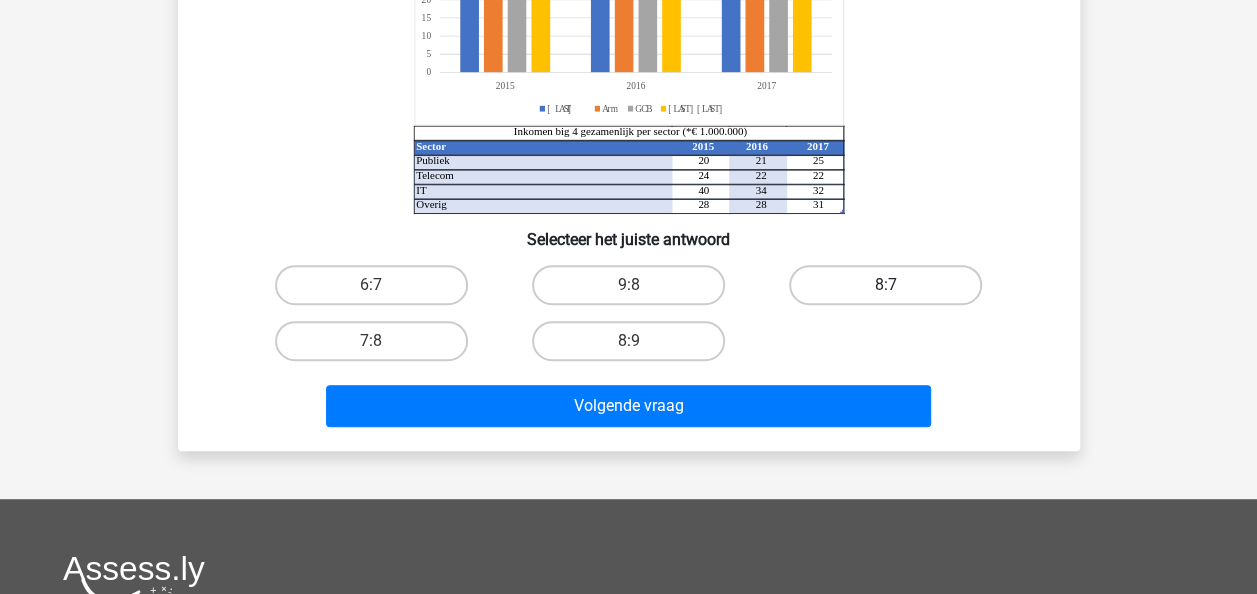 click on "8:7" at bounding box center [885, 285] 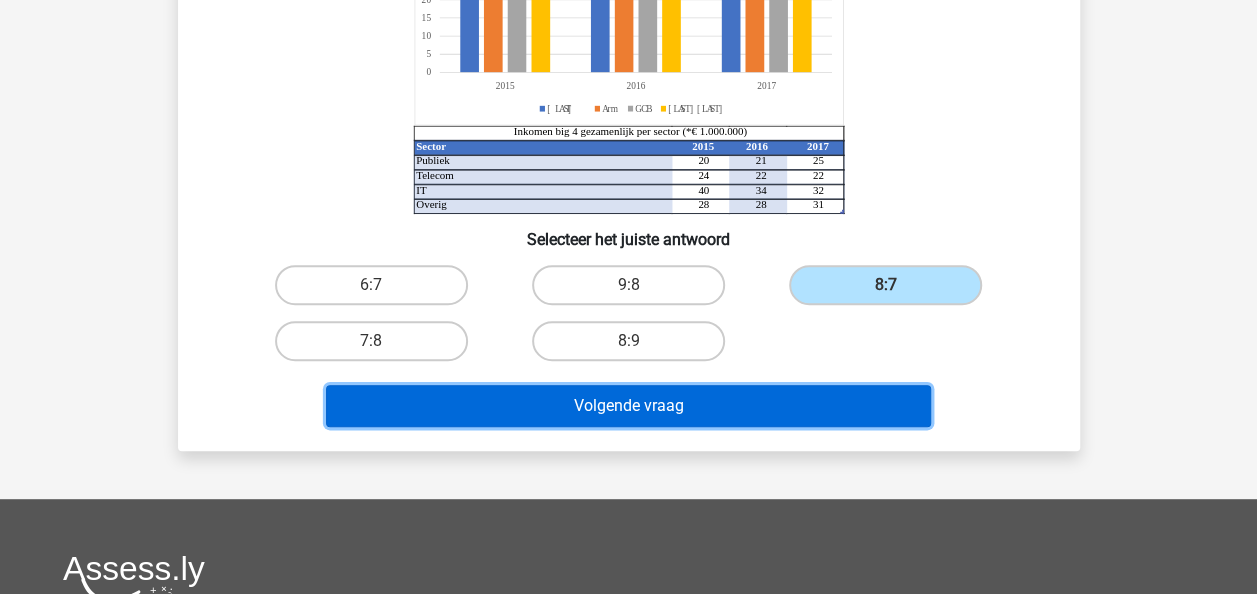 click on "Volgende vraag" at bounding box center [628, 406] 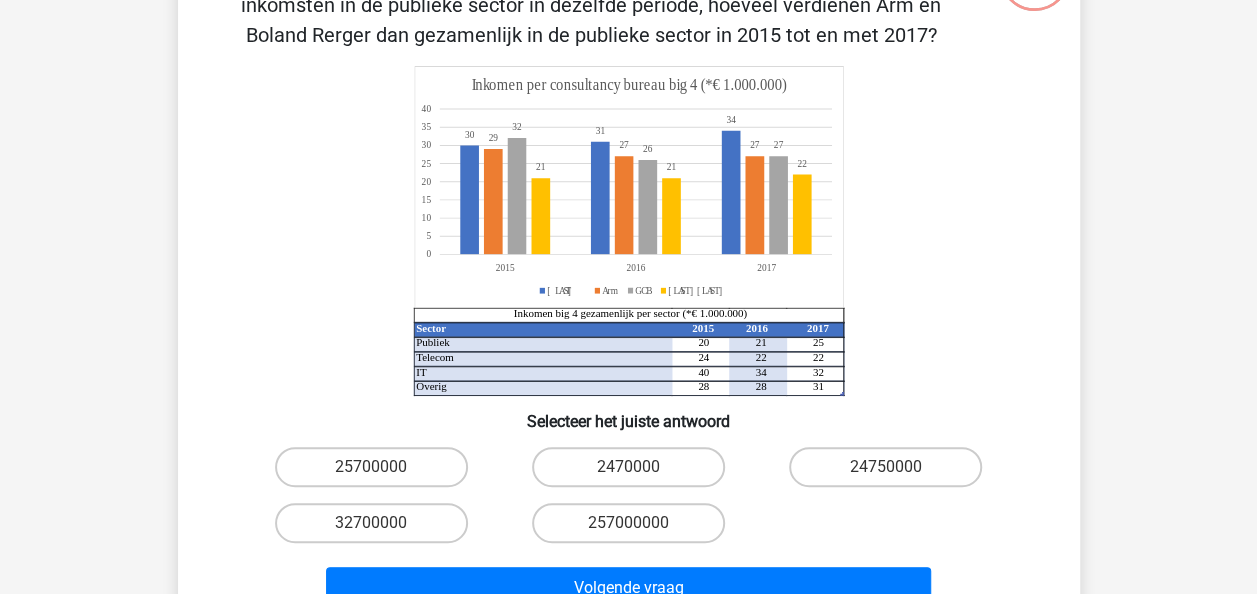 scroll, scrollTop: 292, scrollLeft: 0, axis: vertical 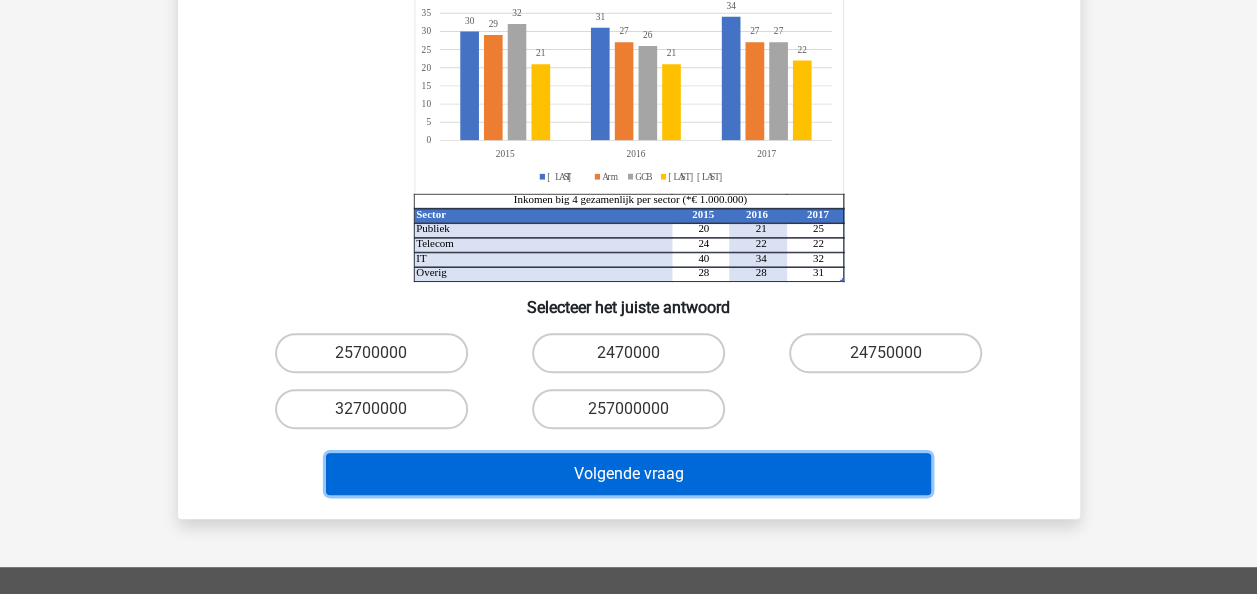 click on "Volgende vraag" at bounding box center [628, 474] 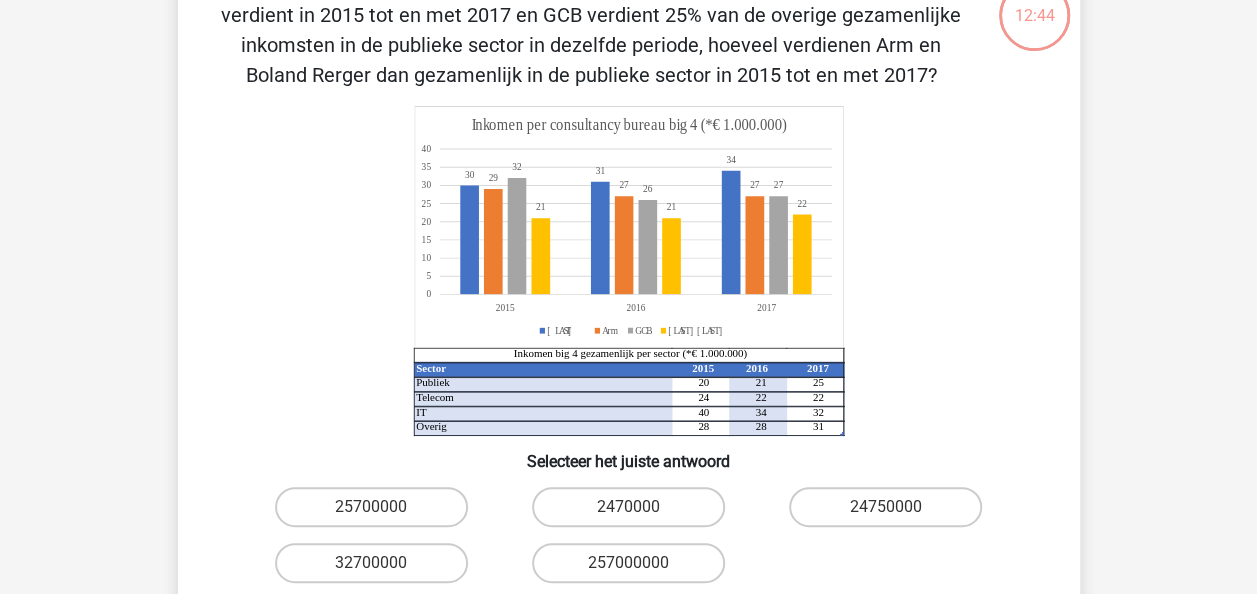 scroll, scrollTop: 92, scrollLeft: 0, axis: vertical 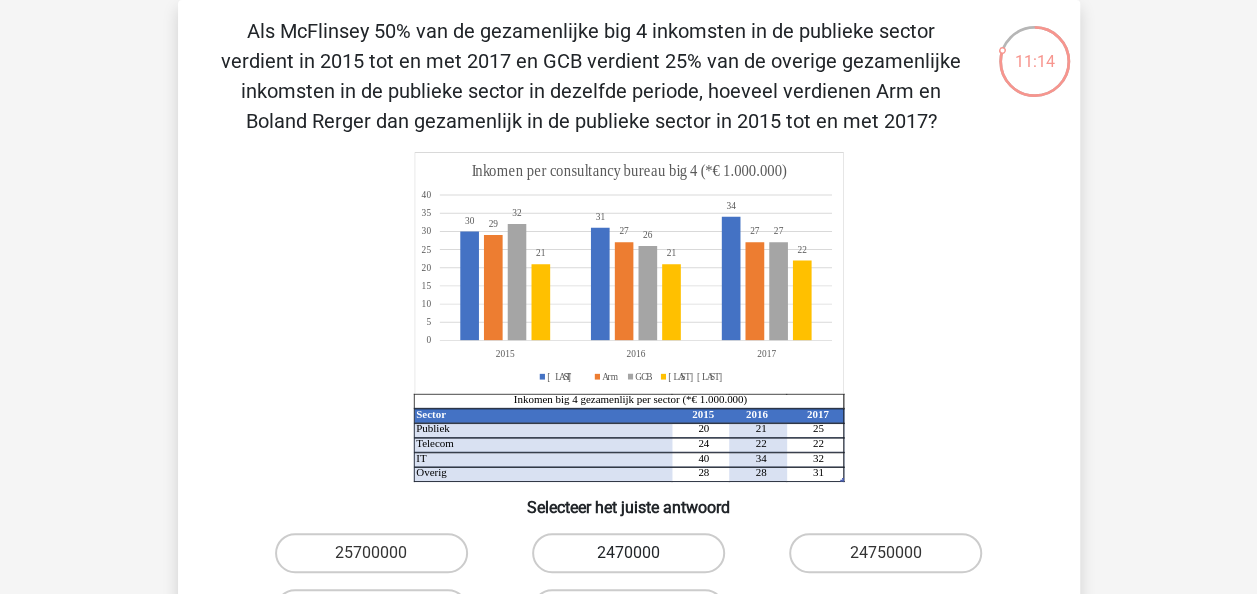 click on "2470000" at bounding box center (628, 553) 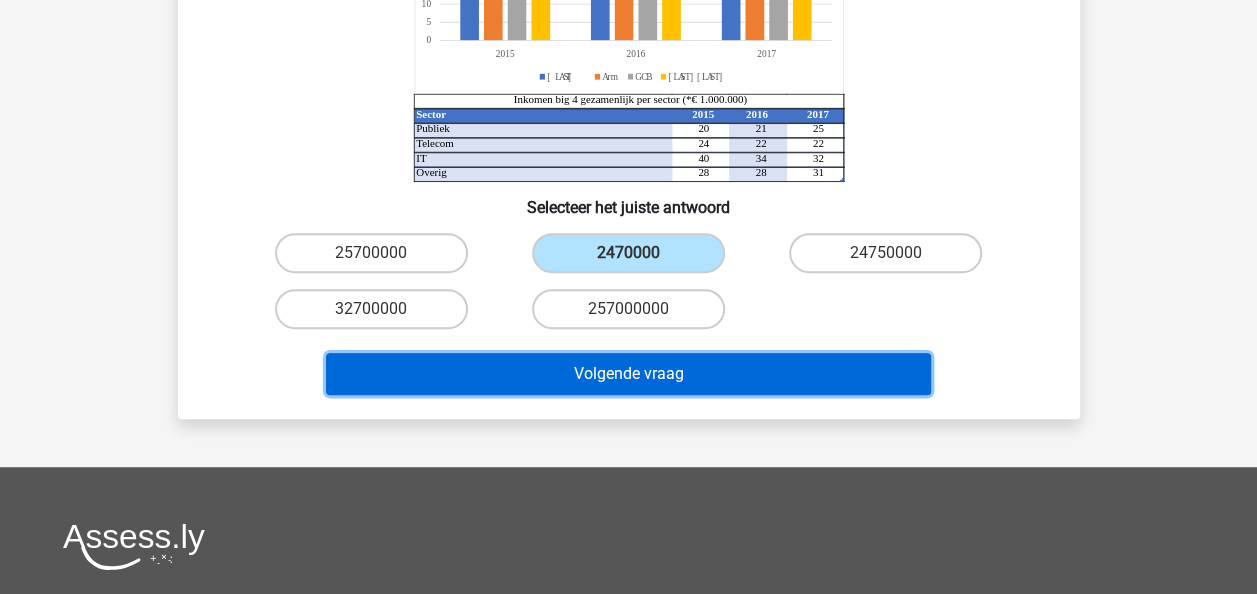 click on "Volgende vraag" at bounding box center [628, 374] 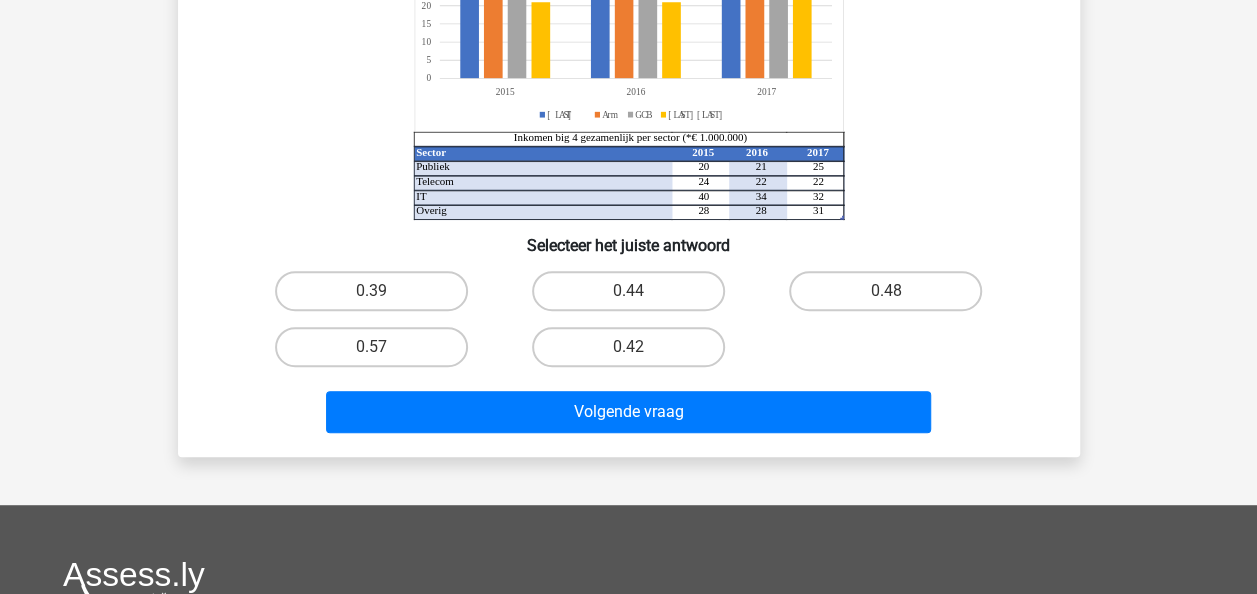 scroll, scrollTop: 92, scrollLeft: 0, axis: vertical 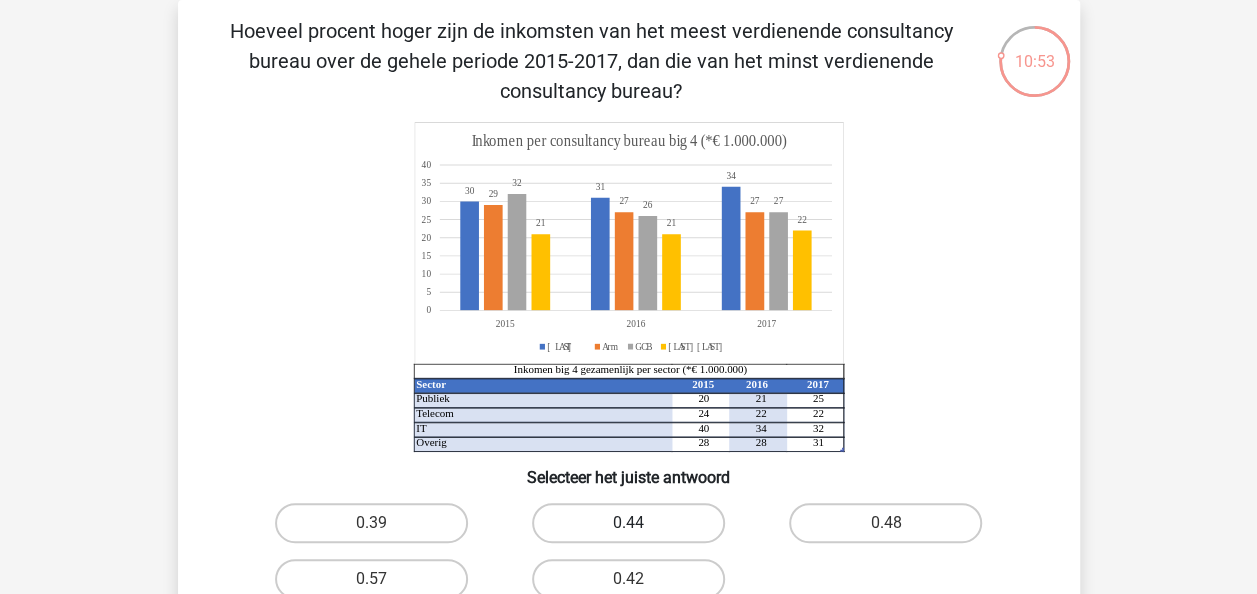 click on "0.44" at bounding box center (628, 523) 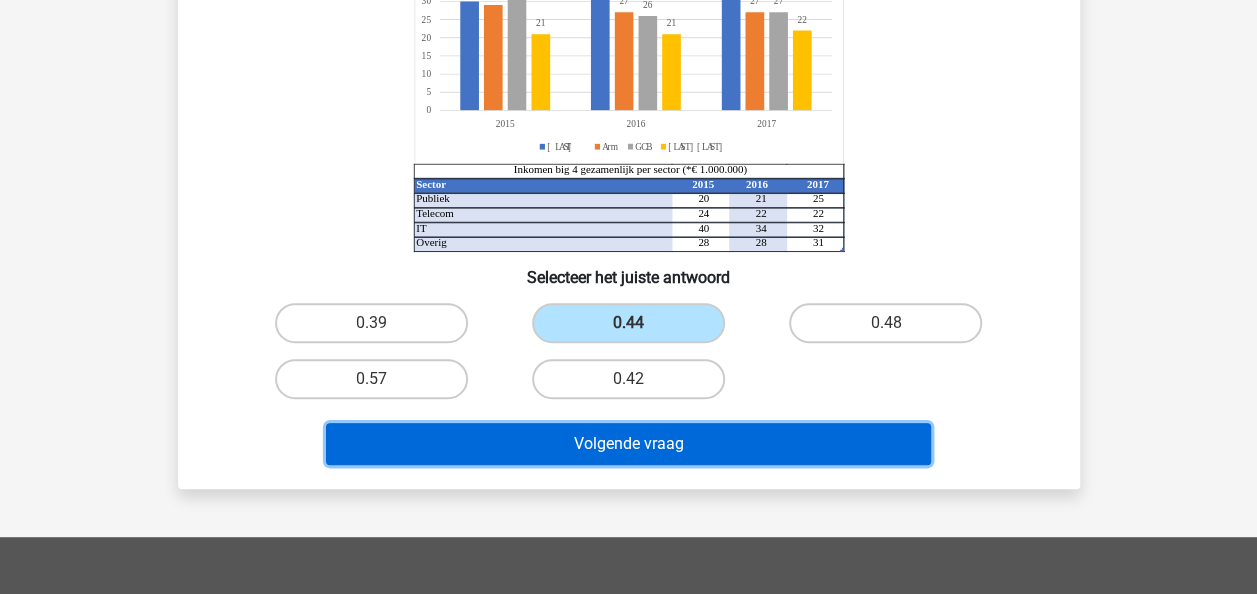 click on "Volgende vraag" at bounding box center [628, 444] 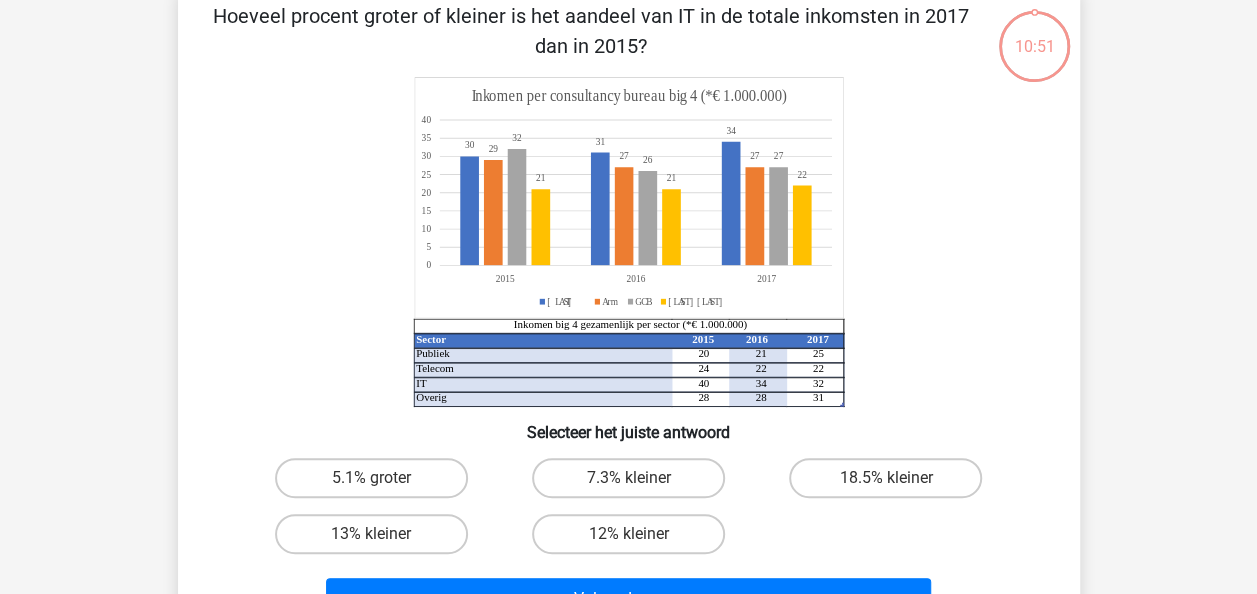 scroll, scrollTop: 92, scrollLeft: 0, axis: vertical 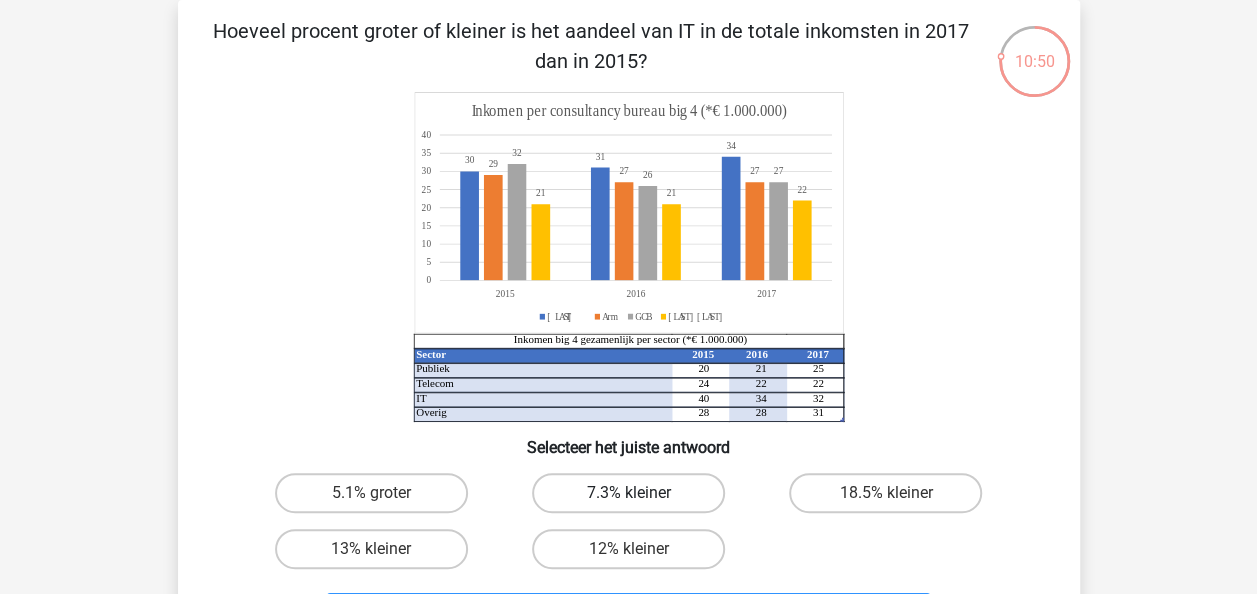 click on "7.3% kleiner" at bounding box center [628, 493] 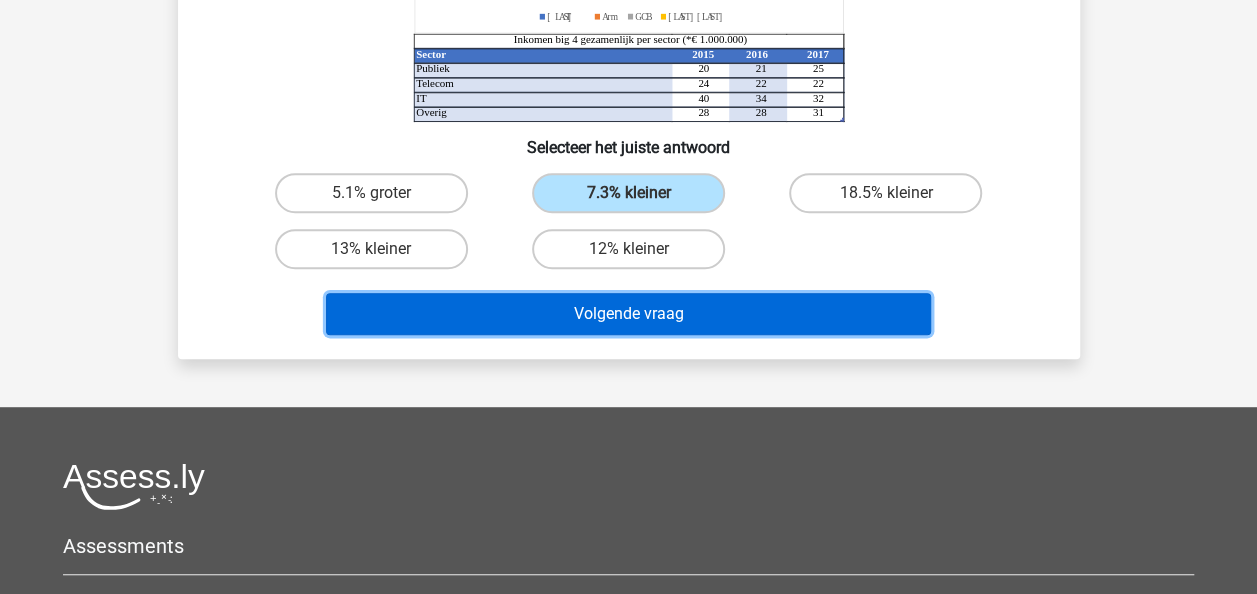click on "Volgende vraag" at bounding box center [628, 314] 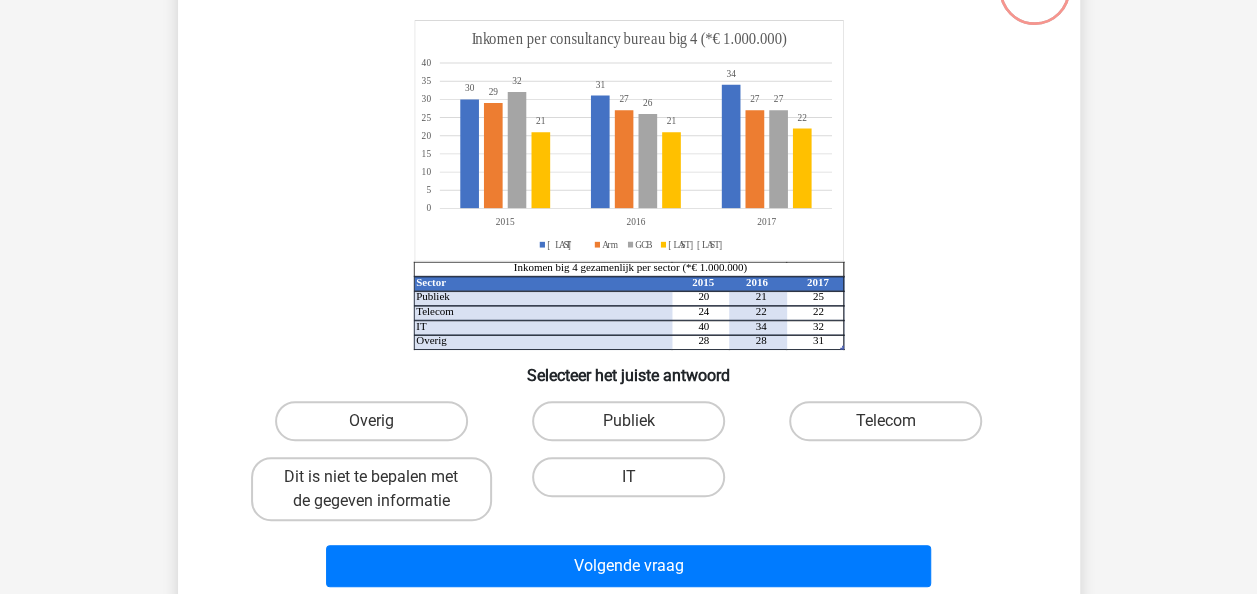 scroll, scrollTop: 92, scrollLeft: 0, axis: vertical 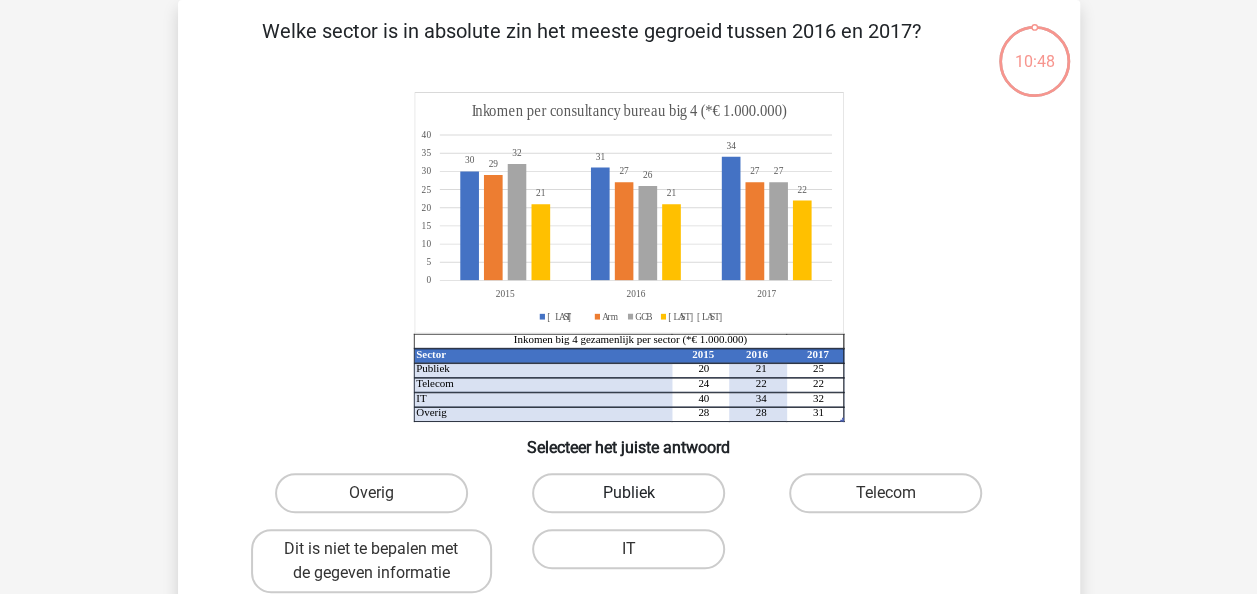 click on "Publiek" at bounding box center (628, 493) 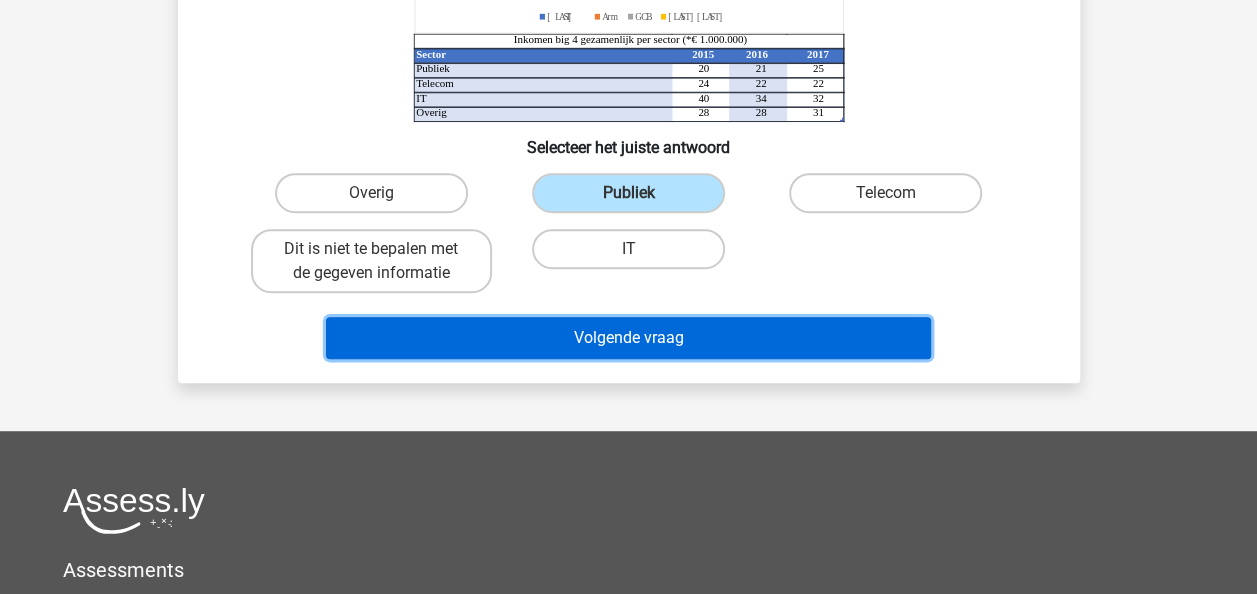 click on "Volgende vraag" at bounding box center [628, 338] 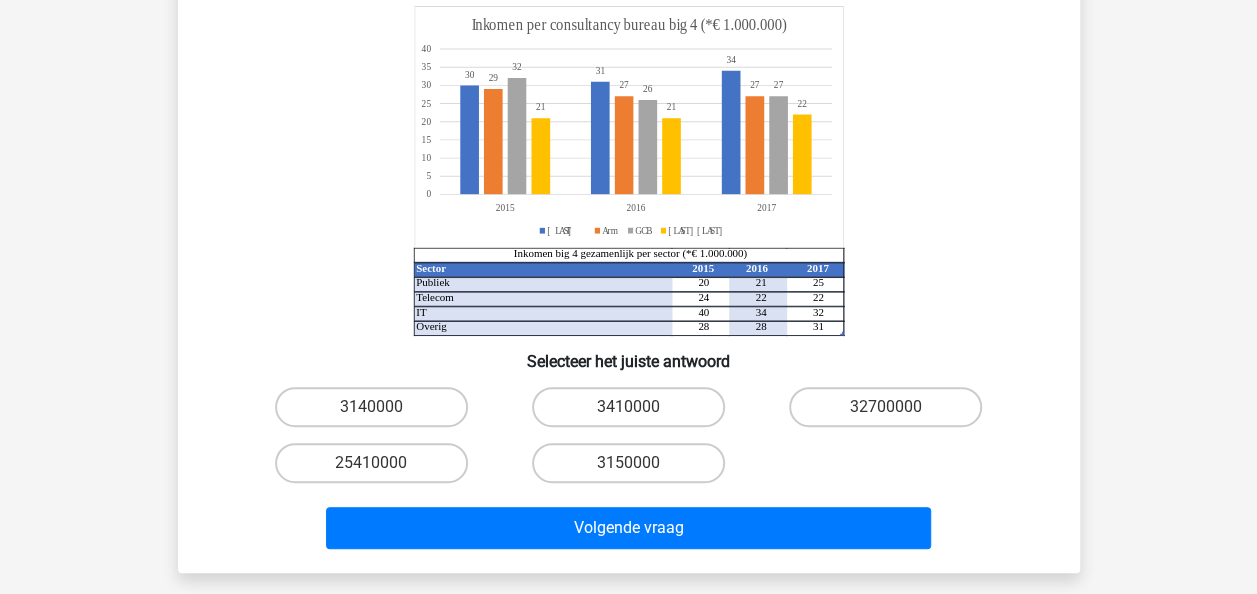 scroll, scrollTop: 92, scrollLeft: 0, axis: vertical 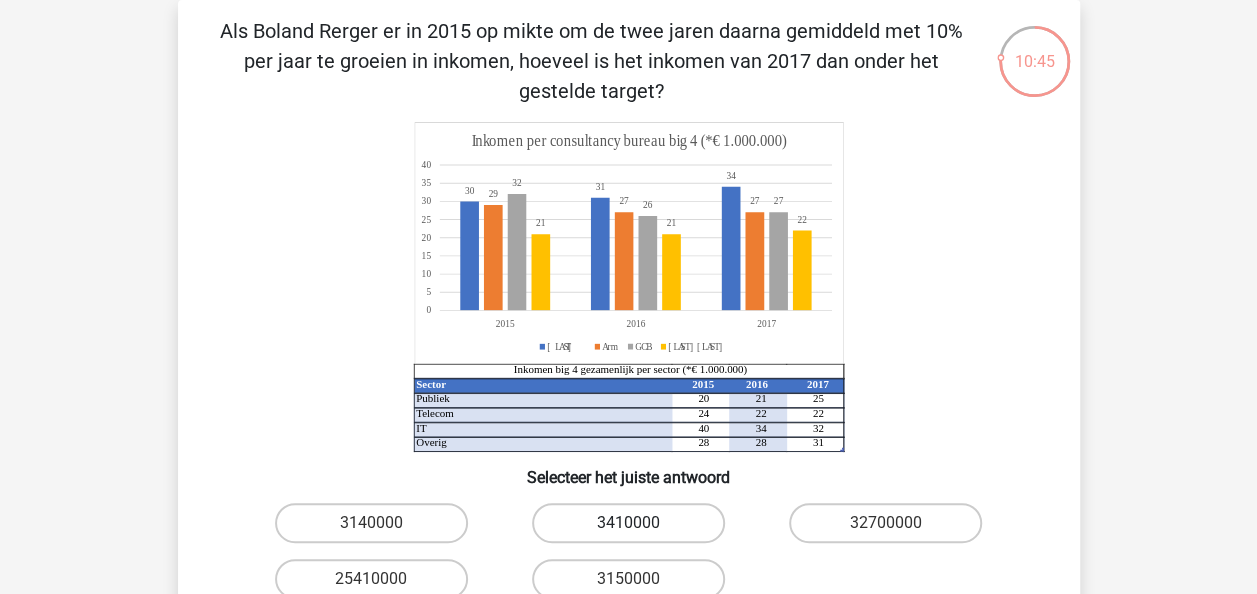 click on "3410000" at bounding box center (628, 523) 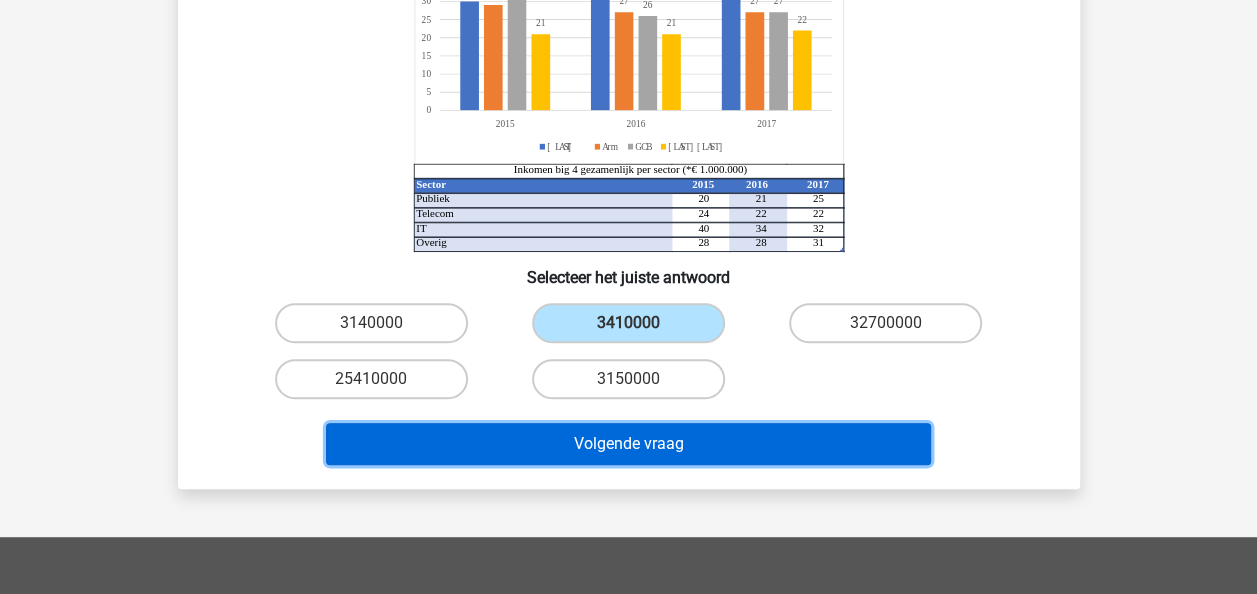 click on "Volgende vraag" at bounding box center [628, 444] 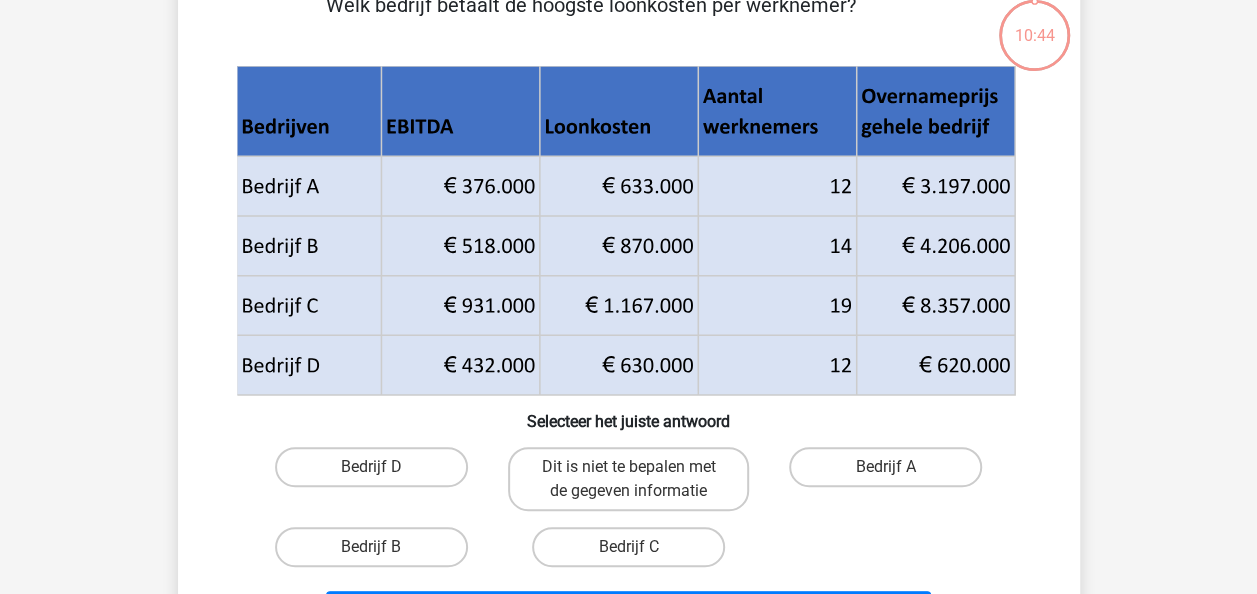 scroll, scrollTop: 92, scrollLeft: 0, axis: vertical 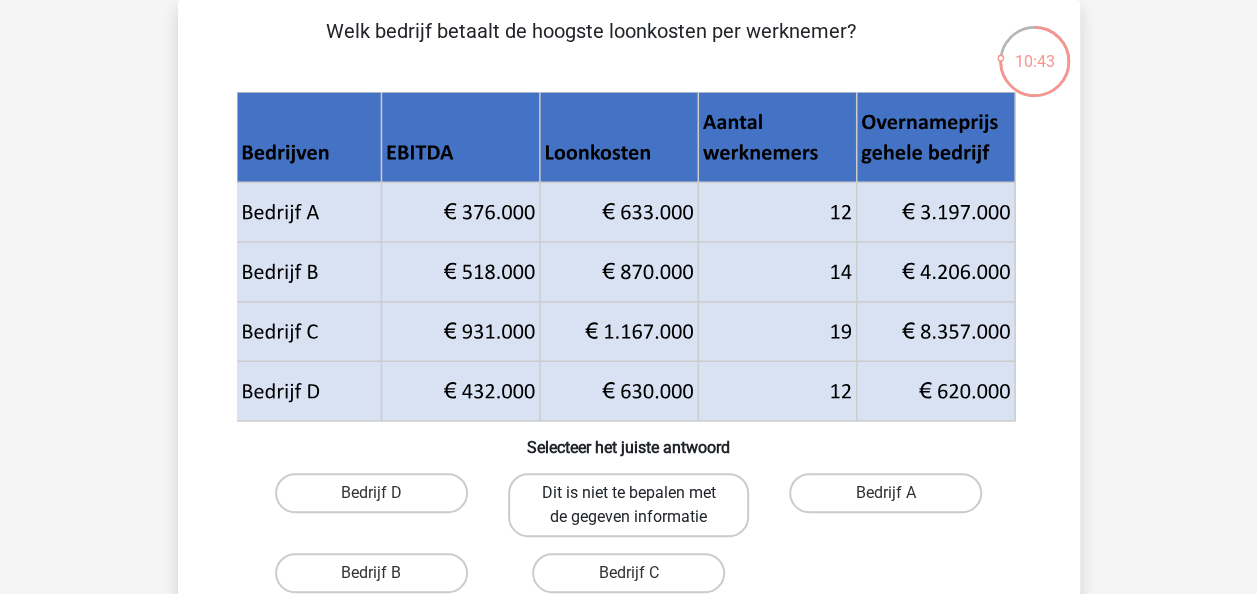 click on "Dit is niet te bepalen met de gegeven informatie" at bounding box center [628, 505] 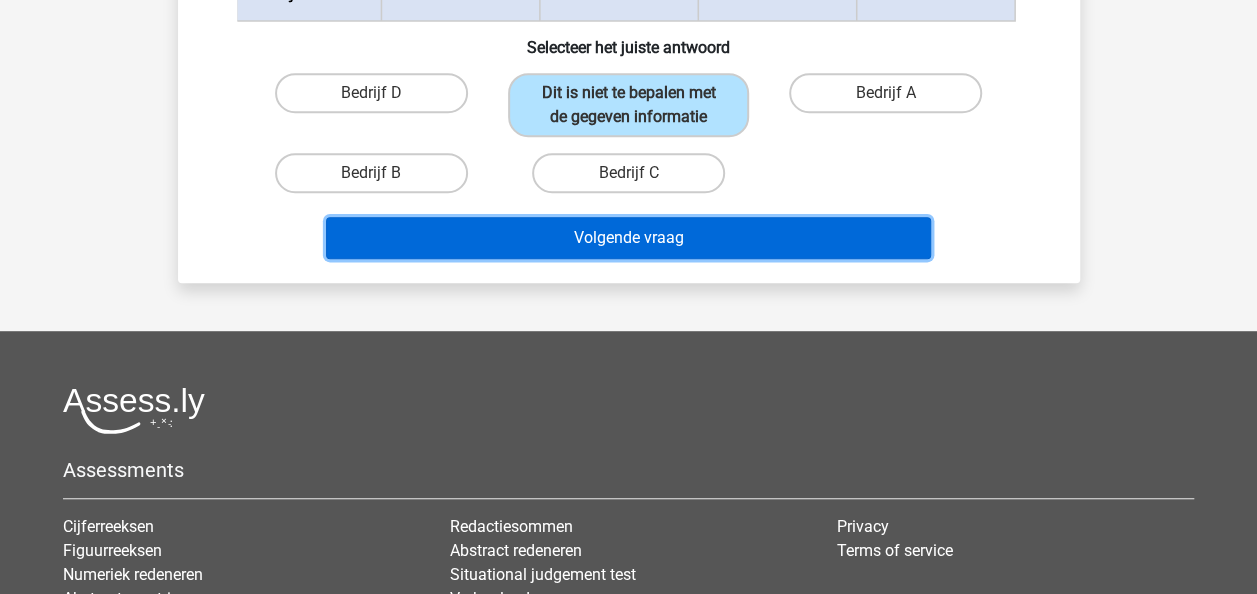 click on "Volgende vraag" at bounding box center (628, 238) 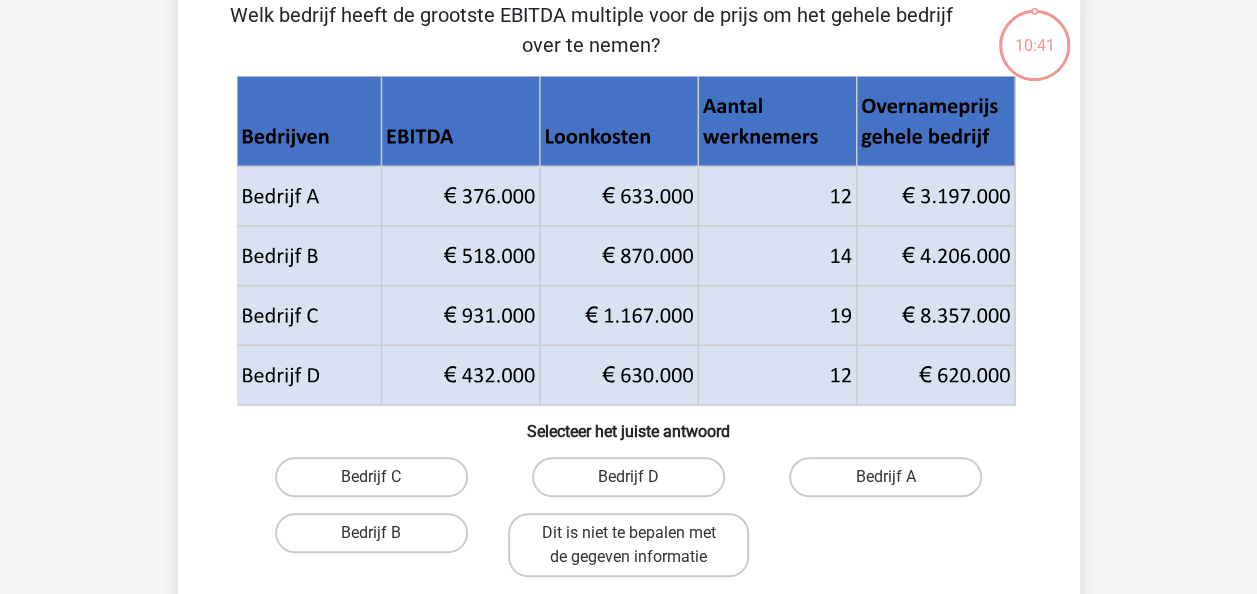scroll, scrollTop: 92, scrollLeft: 0, axis: vertical 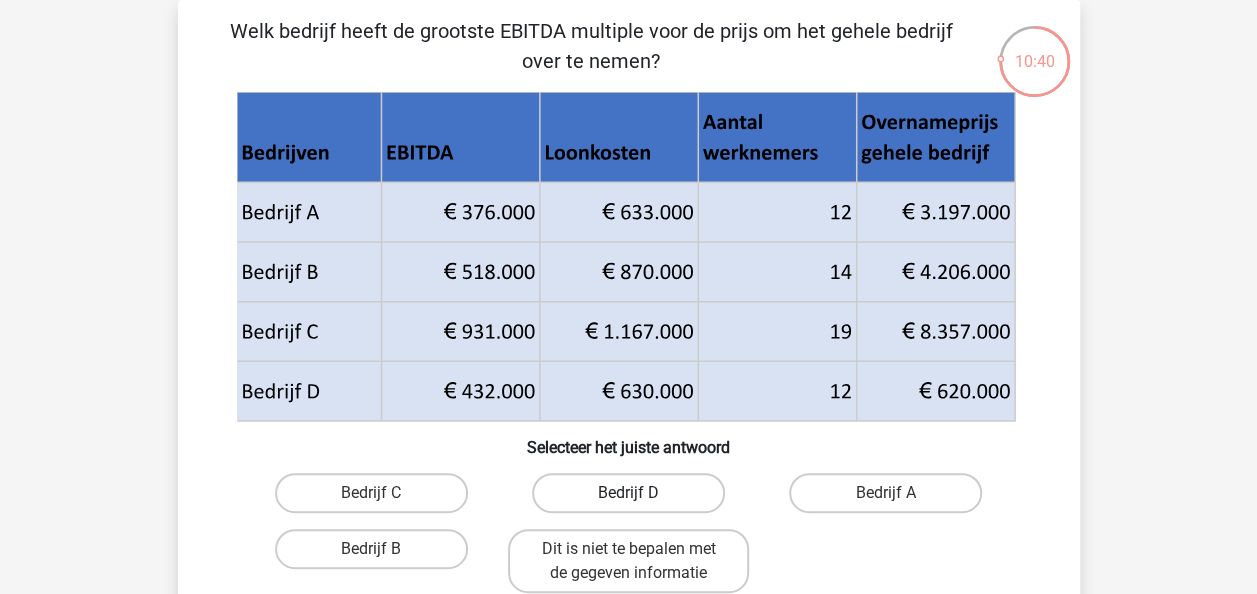 click on "Bedrijf D" at bounding box center [628, 493] 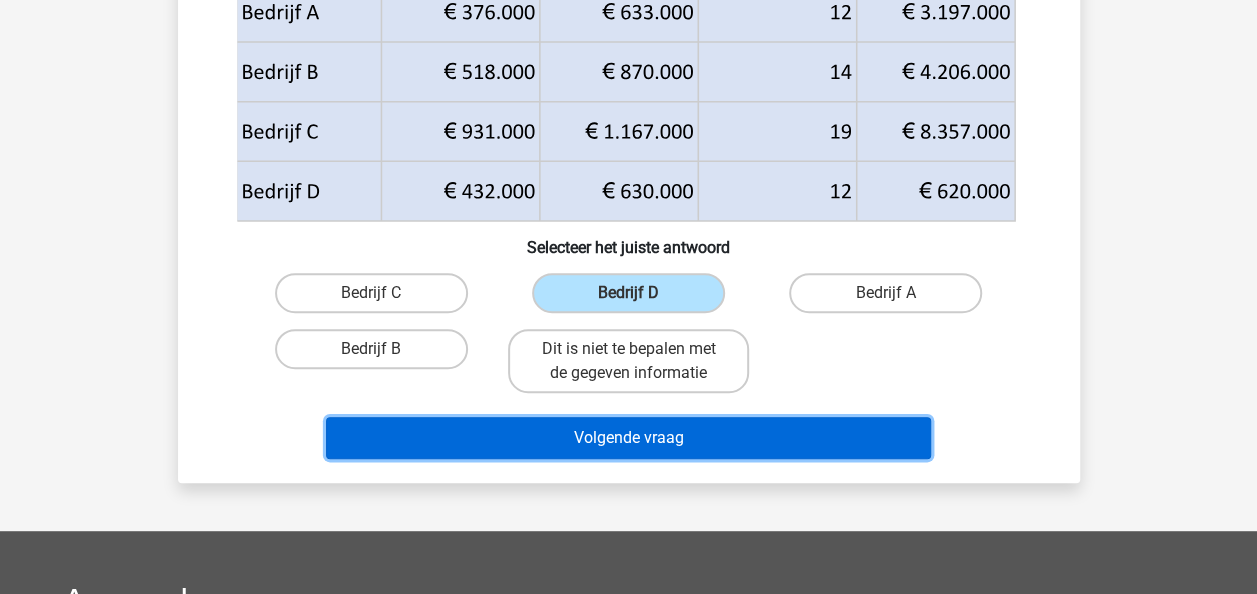 click on "Volgende vraag" at bounding box center [628, 438] 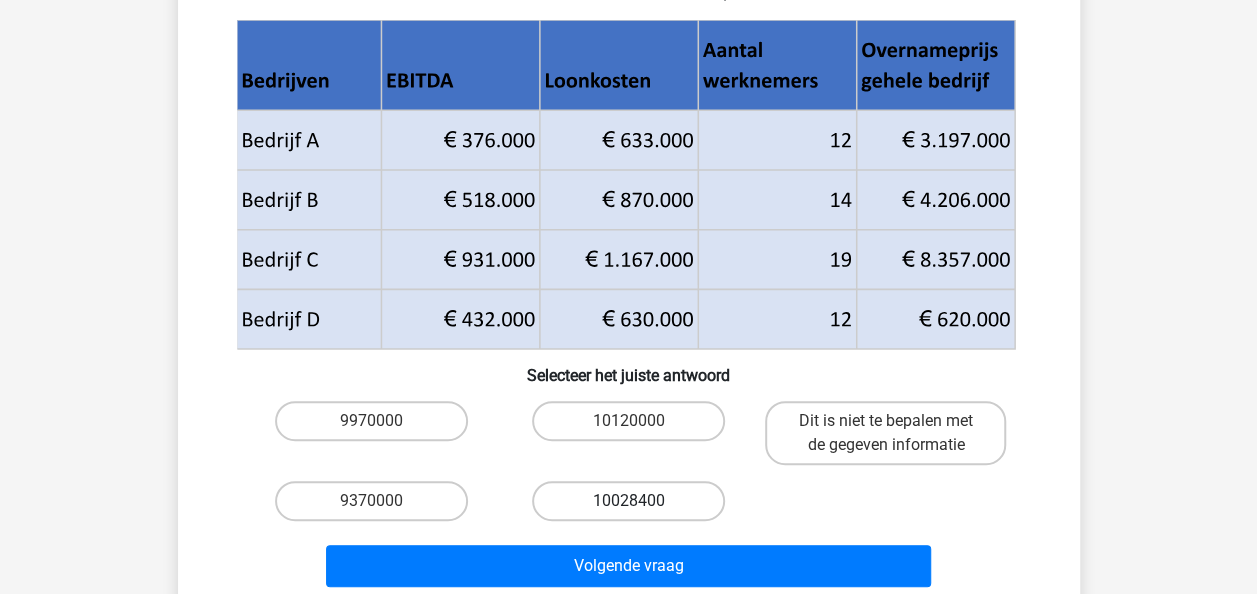 scroll, scrollTop: 92, scrollLeft: 0, axis: vertical 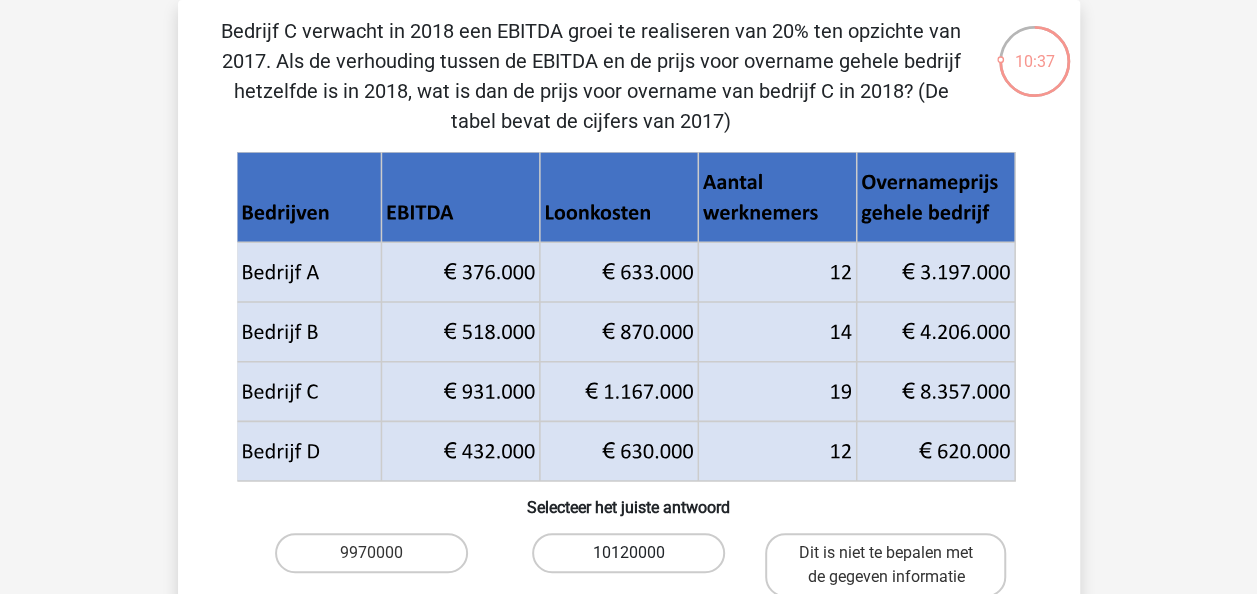 click on "10120000" at bounding box center (628, 553) 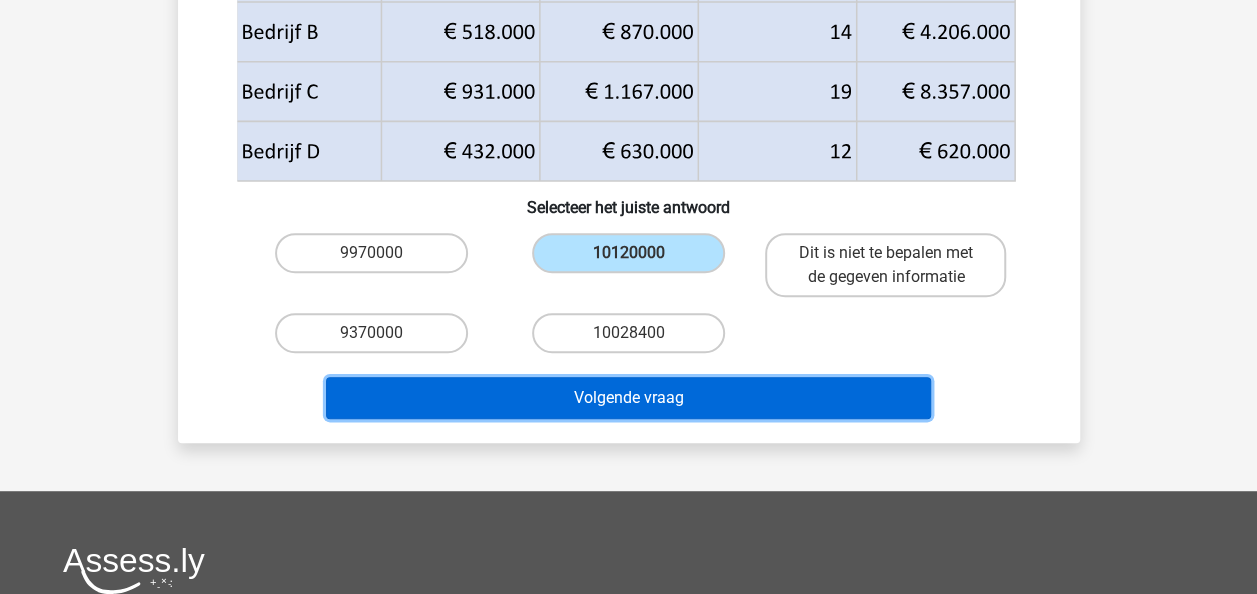 click on "Volgende vraag" at bounding box center (628, 398) 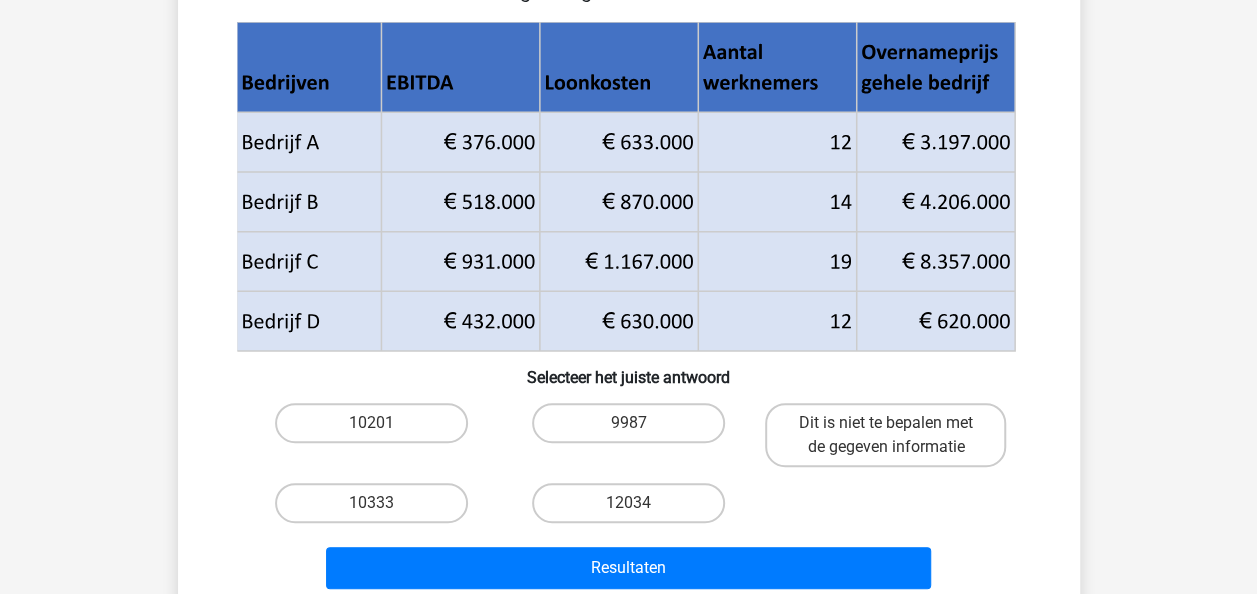 scroll, scrollTop: 292, scrollLeft: 0, axis: vertical 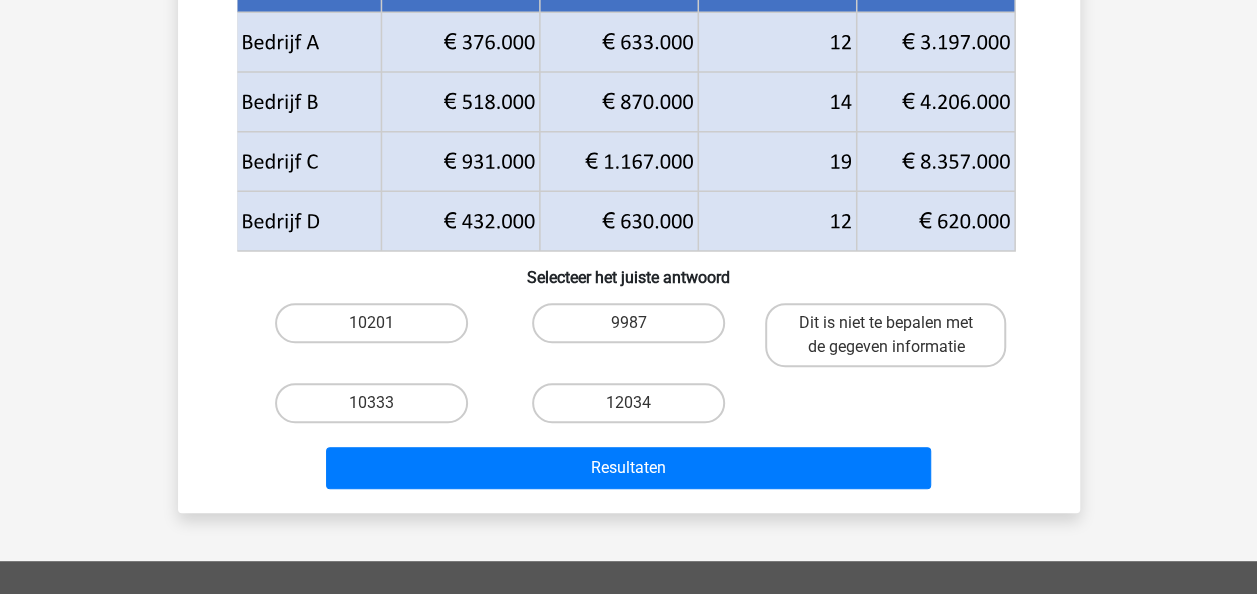 click on "12034" at bounding box center (634, 409) 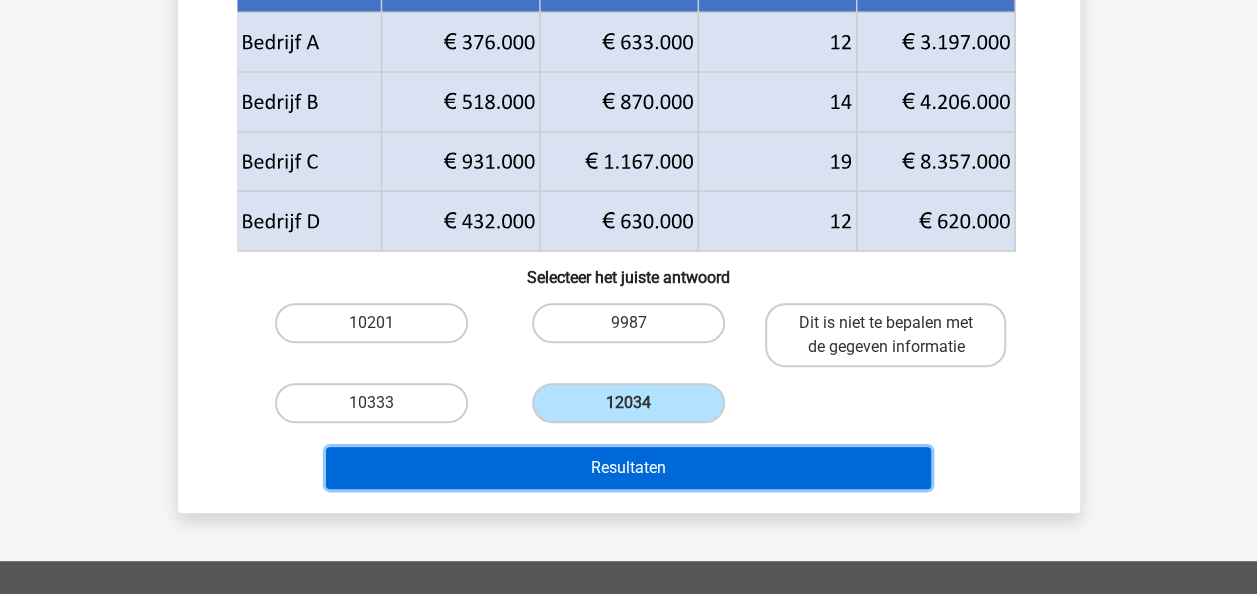 click on "Resultaten" at bounding box center [628, 468] 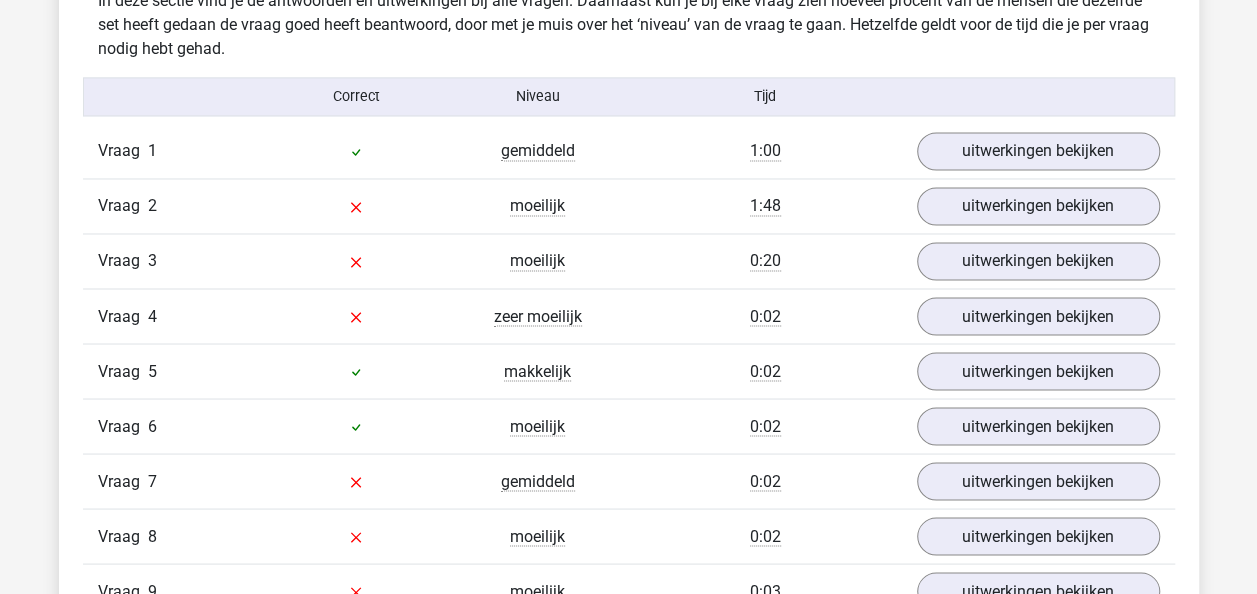 scroll, scrollTop: 1500, scrollLeft: 0, axis: vertical 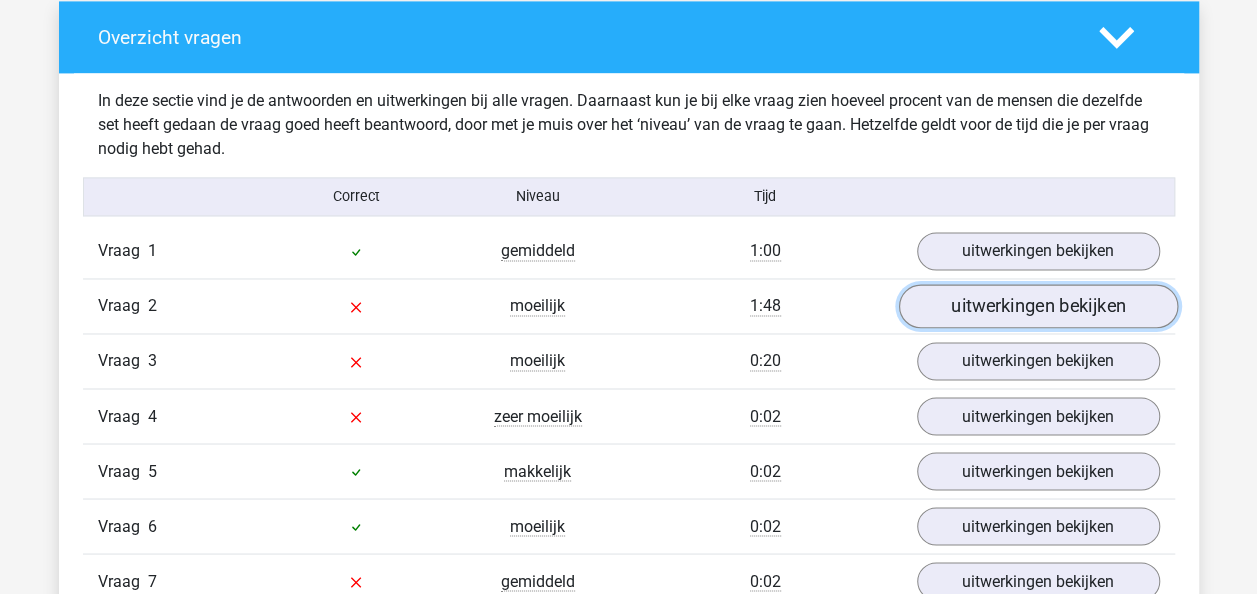 click on "uitwerkingen bekijken" at bounding box center [1037, 307] 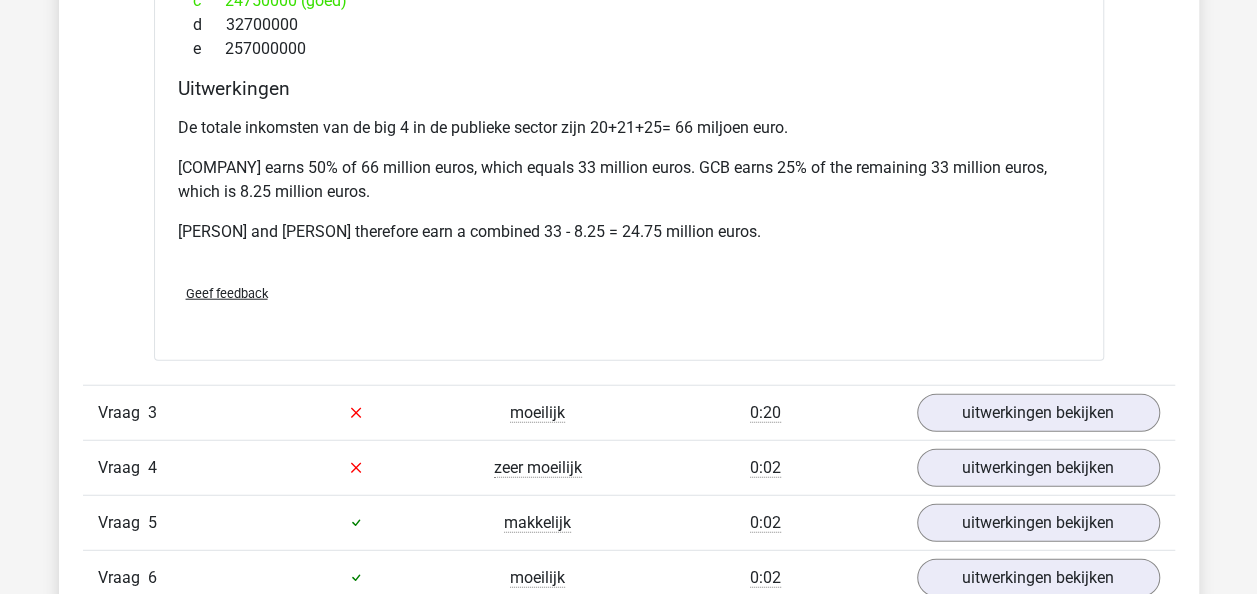 scroll, scrollTop: 2400, scrollLeft: 0, axis: vertical 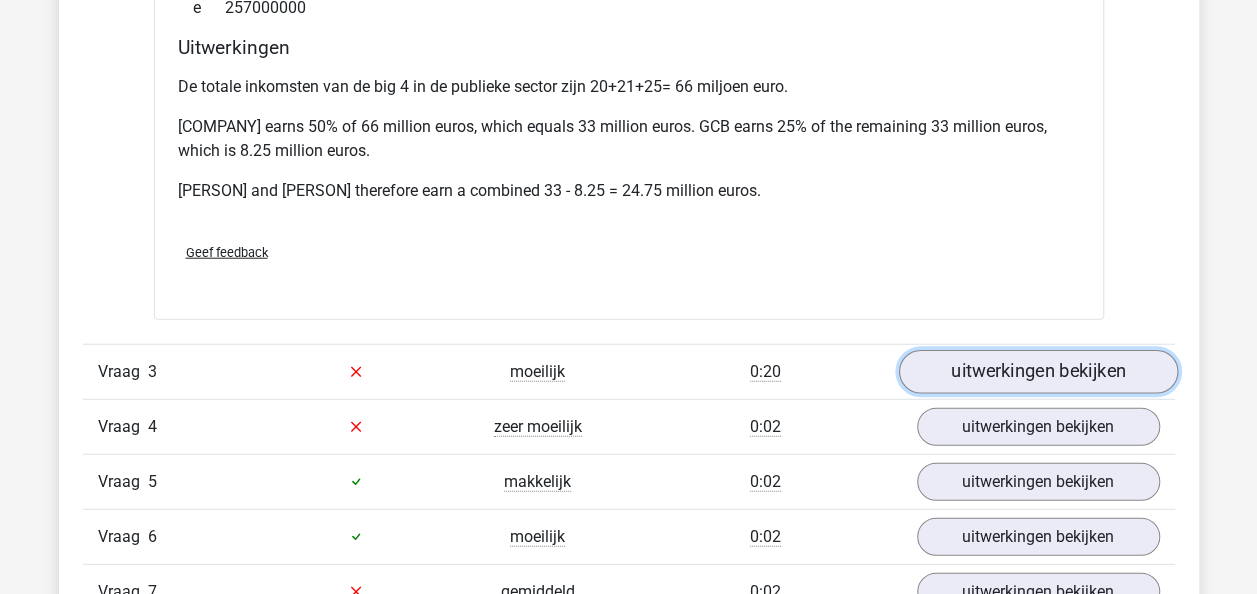click on "uitwerkingen bekijken" at bounding box center (1037, 372) 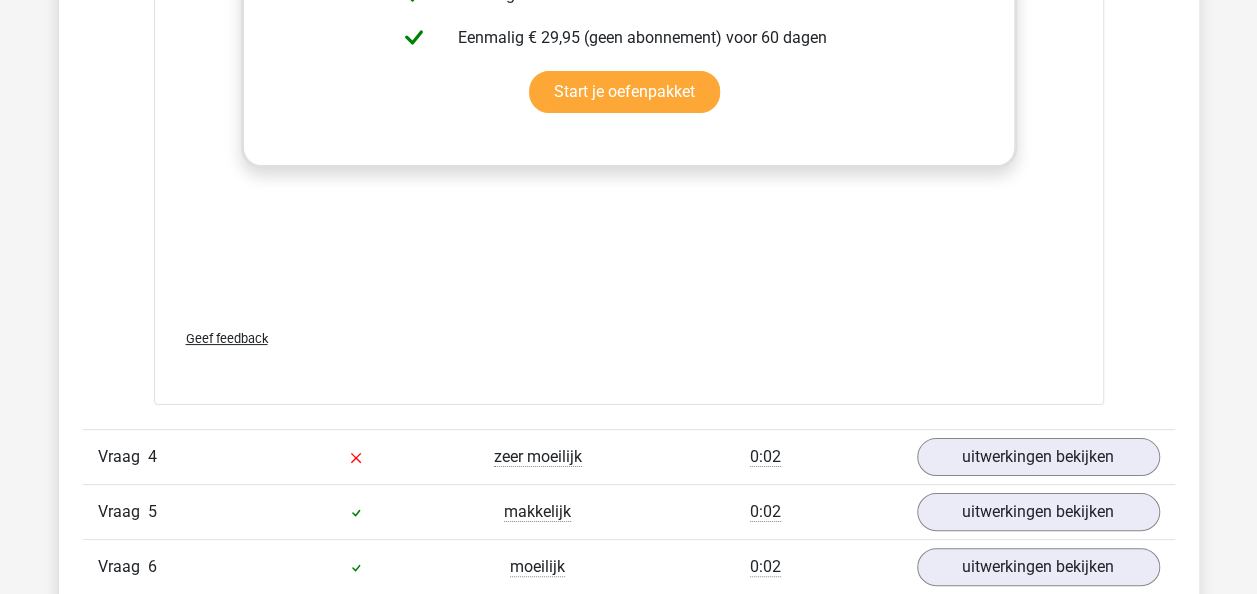 scroll, scrollTop: 3800, scrollLeft: 0, axis: vertical 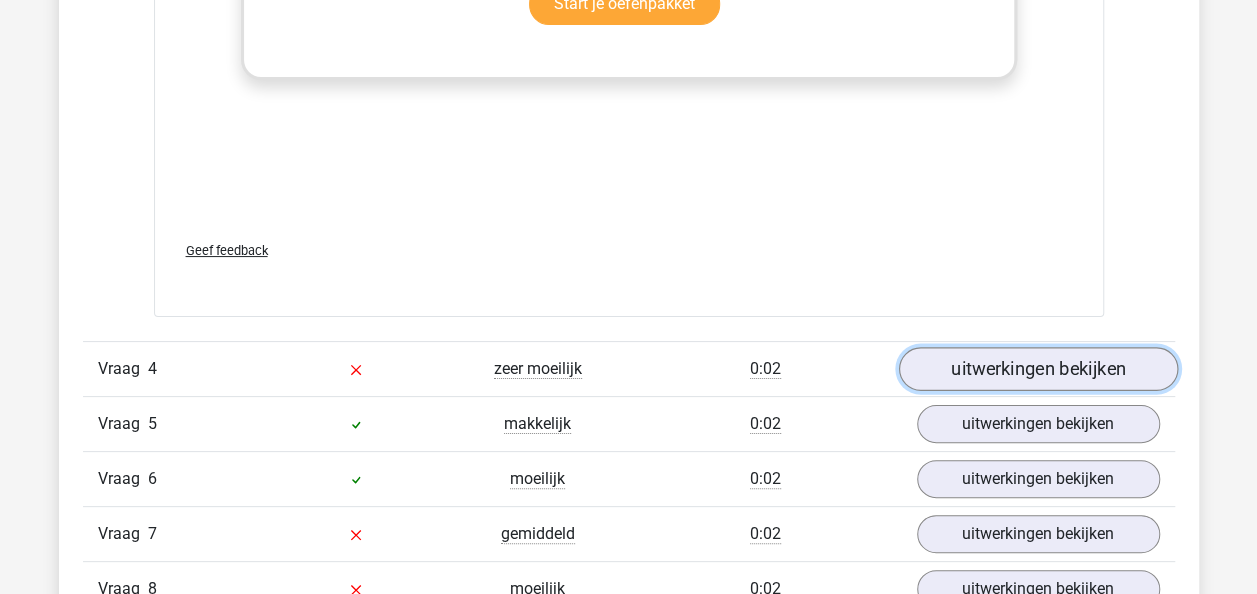 click on "uitwerkingen bekijken" at bounding box center [1037, 369] 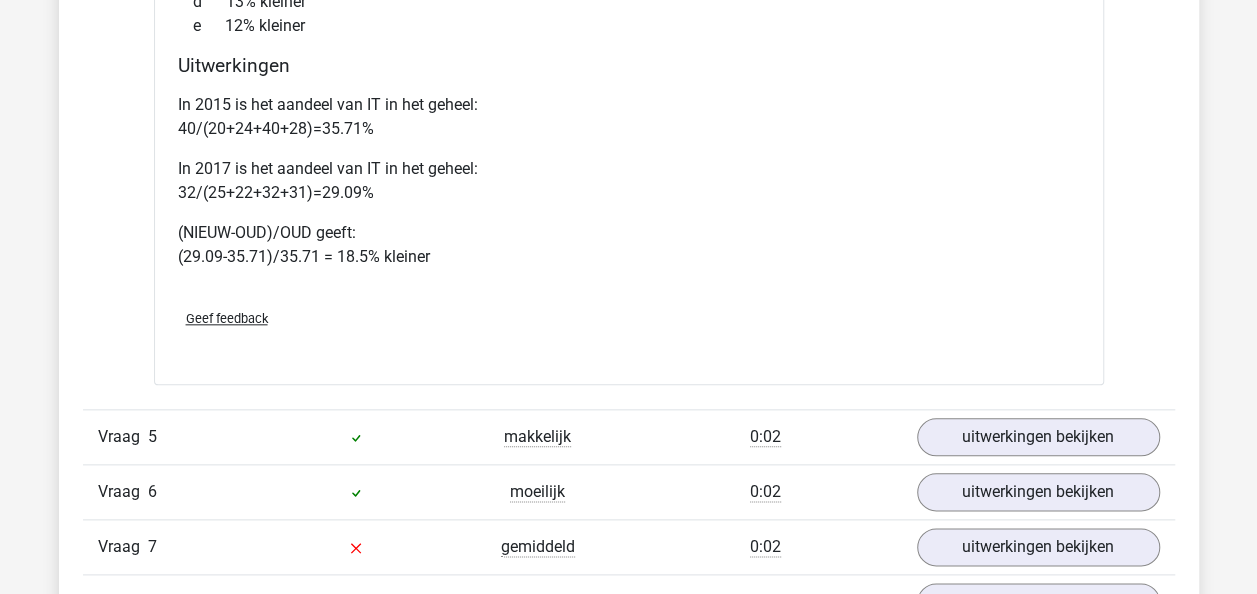 scroll, scrollTop: 4700, scrollLeft: 0, axis: vertical 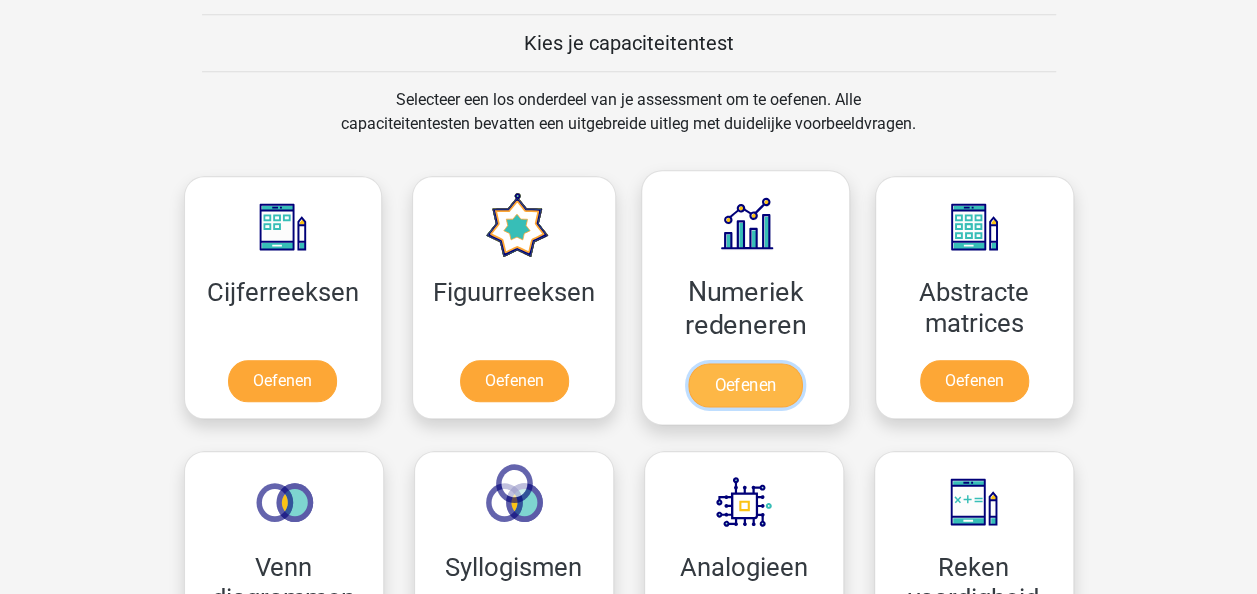 click on "Oefenen" at bounding box center (745, 385) 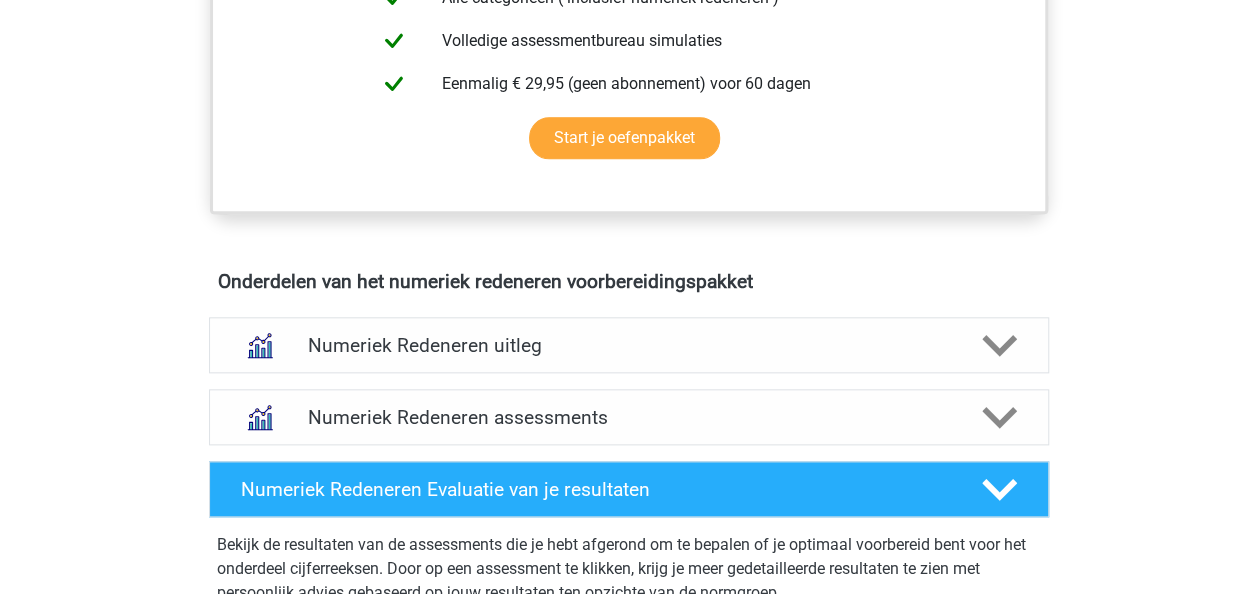 scroll, scrollTop: 1100, scrollLeft: 0, axis: vertical 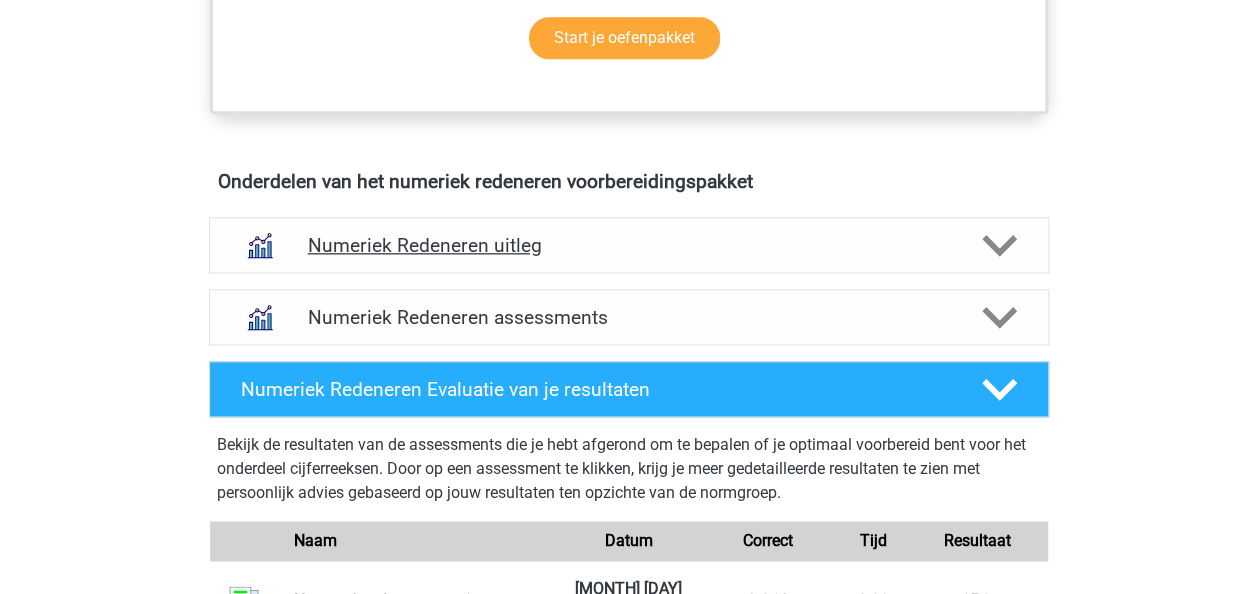 click on "Numeriek Redeneren uitleg" at bounding box center [629, 245] 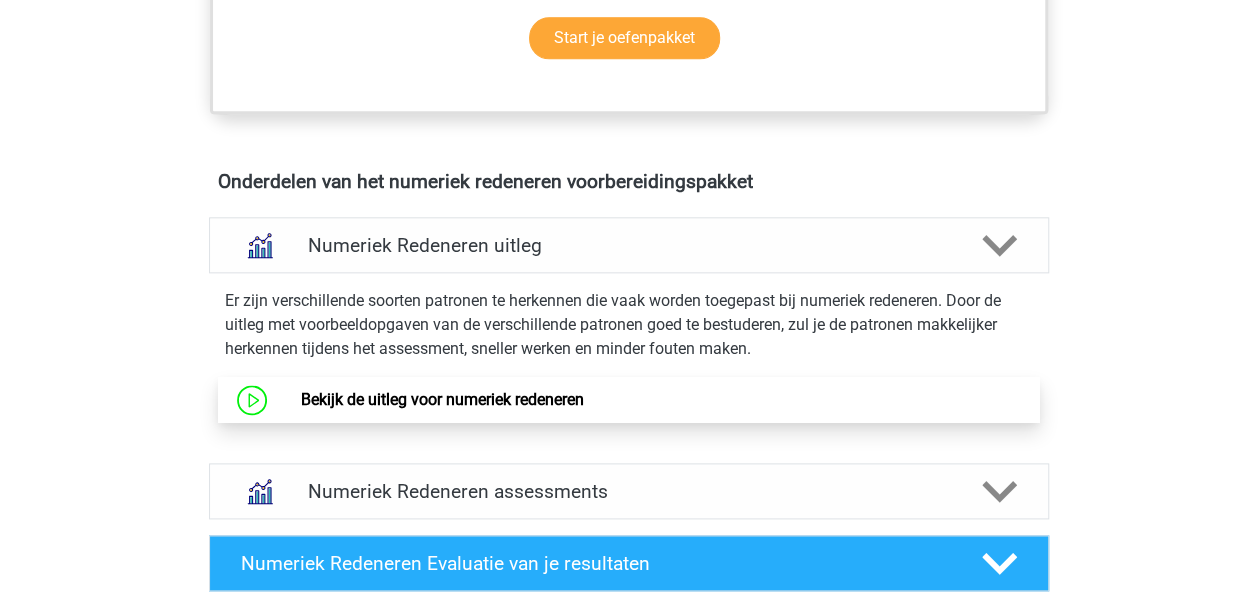 click on "Bekijk de uitleg voor
numeriek redeneren" at bounding box center [442, 399] 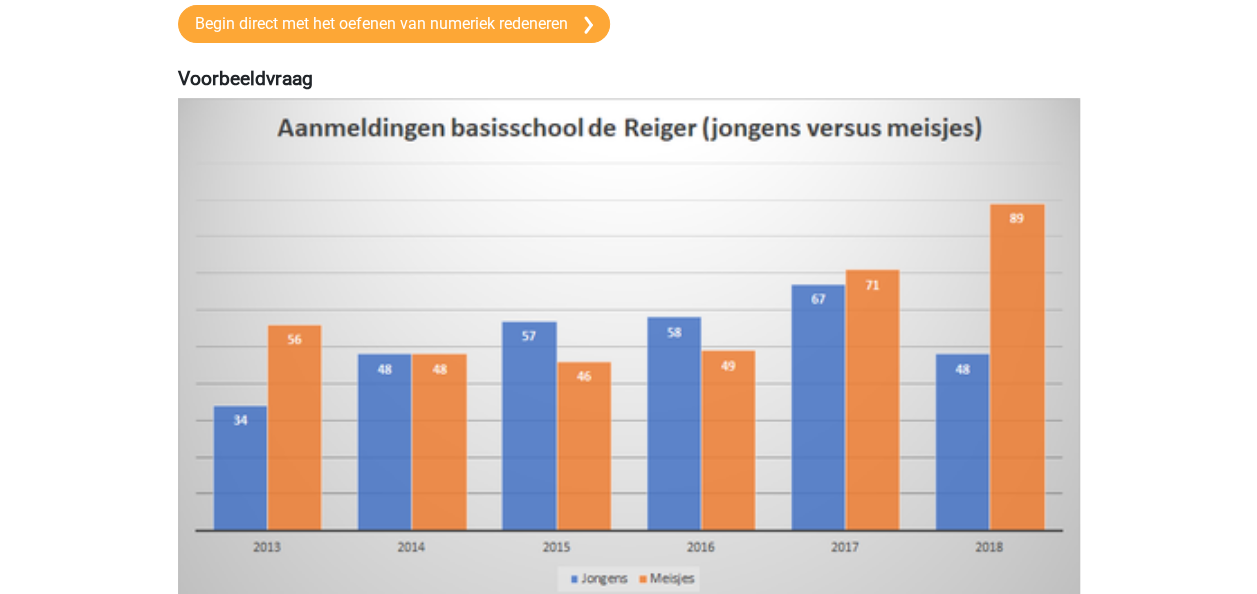 scroll, scrollTop: 0, scrollLeft: 0, axis: both 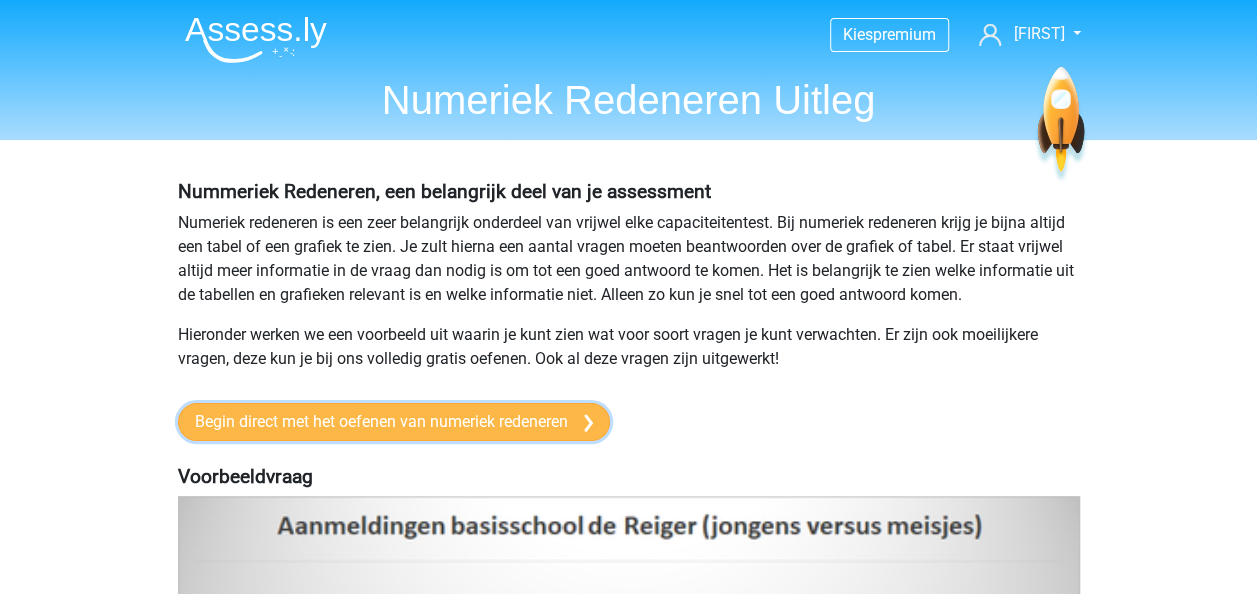 click on "Begin direct met het oefenen van numeriek redeneren" at bounding box center (394, 422) 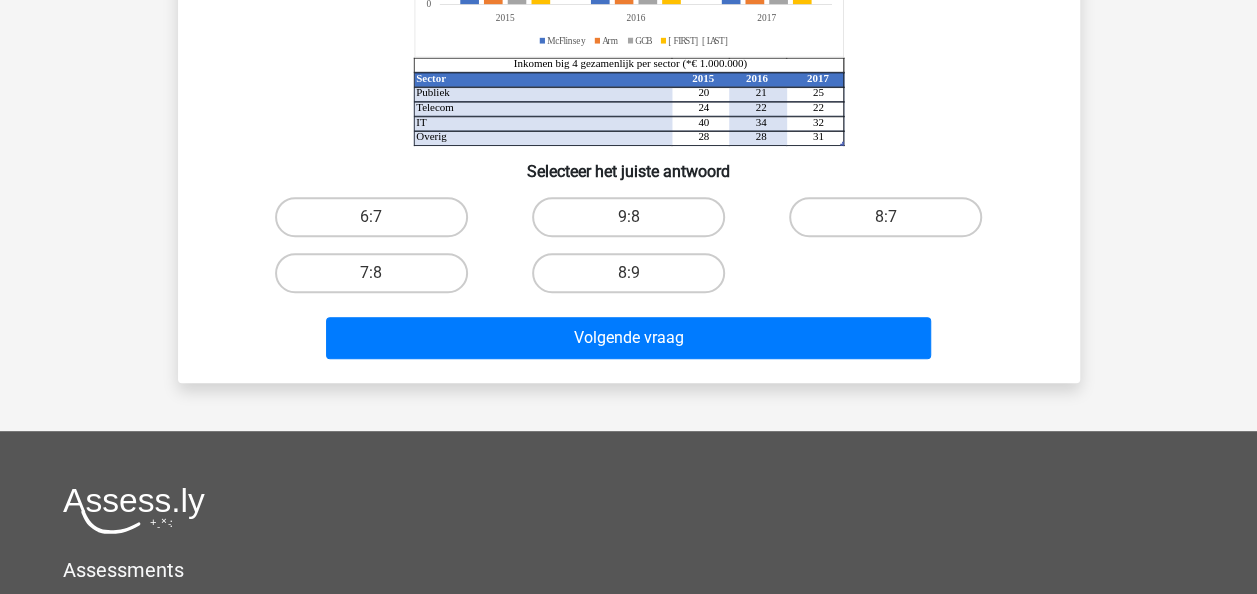 scroll, scrollTop: 400, scrollLeft: 0, axis: vertical 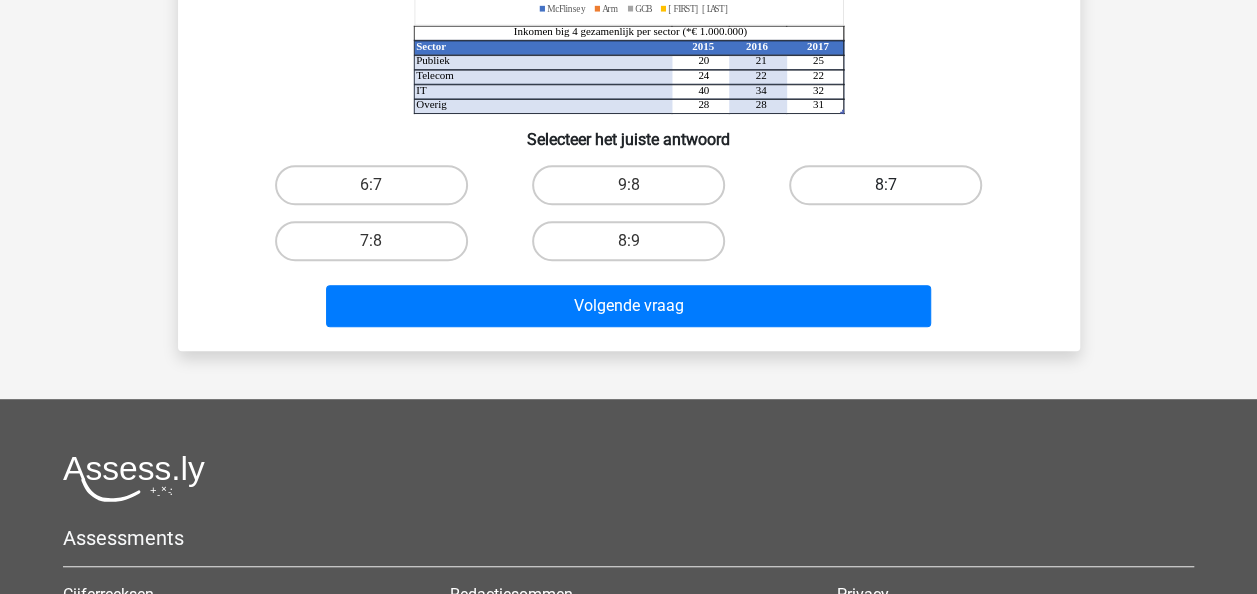 click on "8:7" at bounding box center (885, 185) 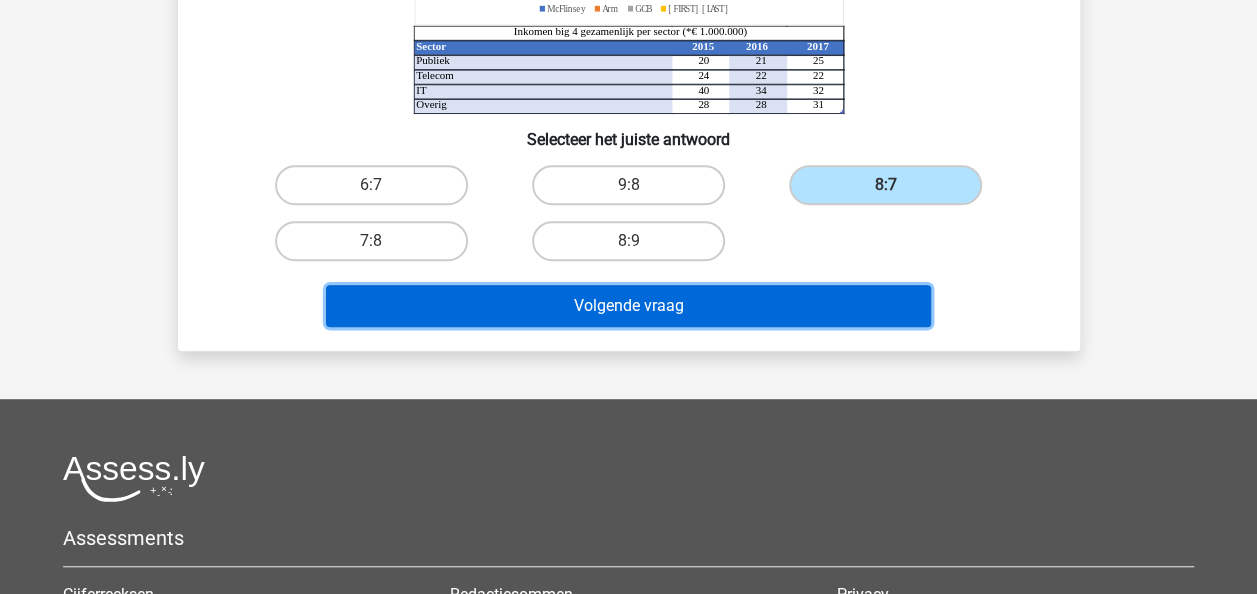click on "Volgende vraag" at bounding box center (628, 306) 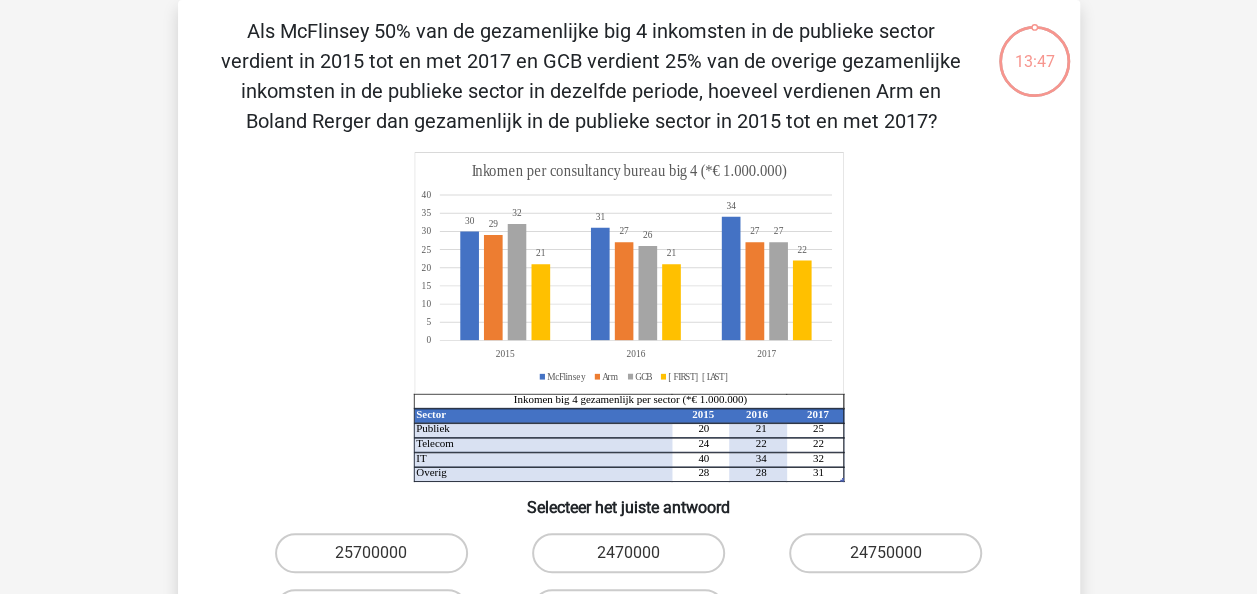 scroll, scrollTop: 92, scrollLeft: 0, axis: vertical 